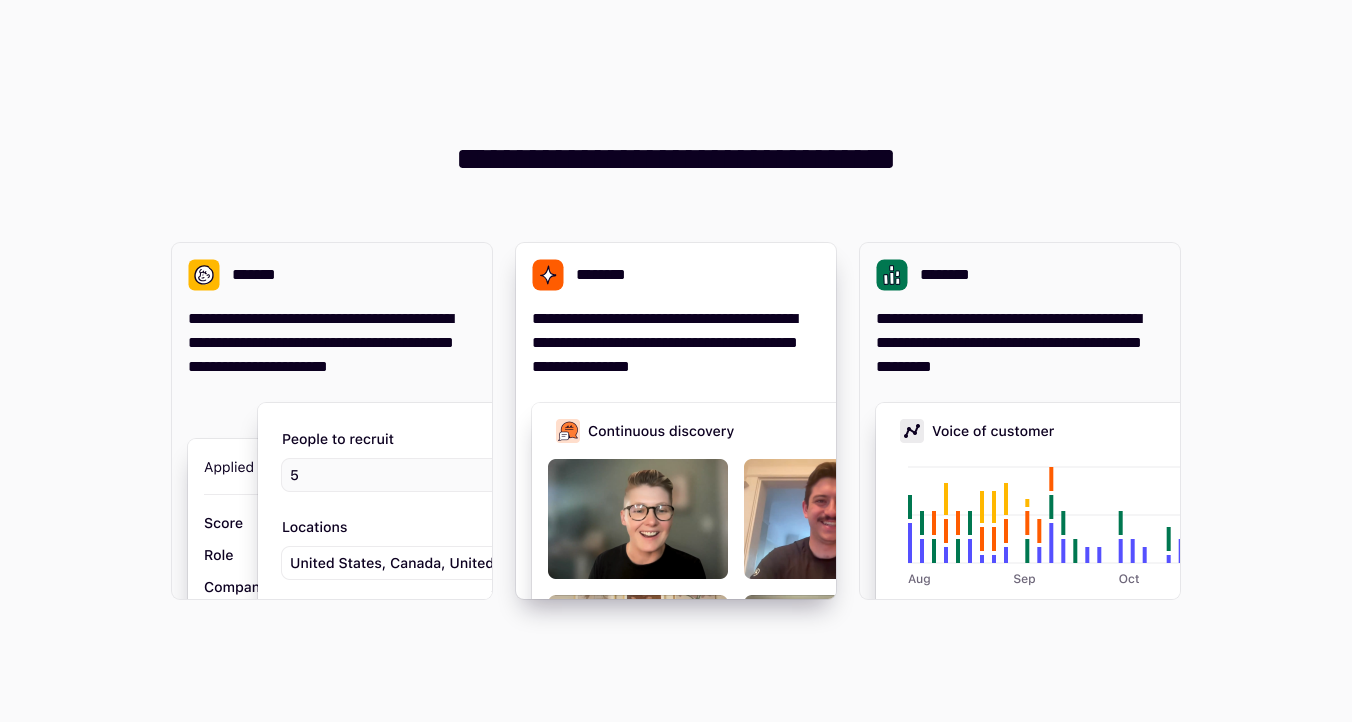scroll, scrollTop: 0, scrollLeft: 0, axis: both 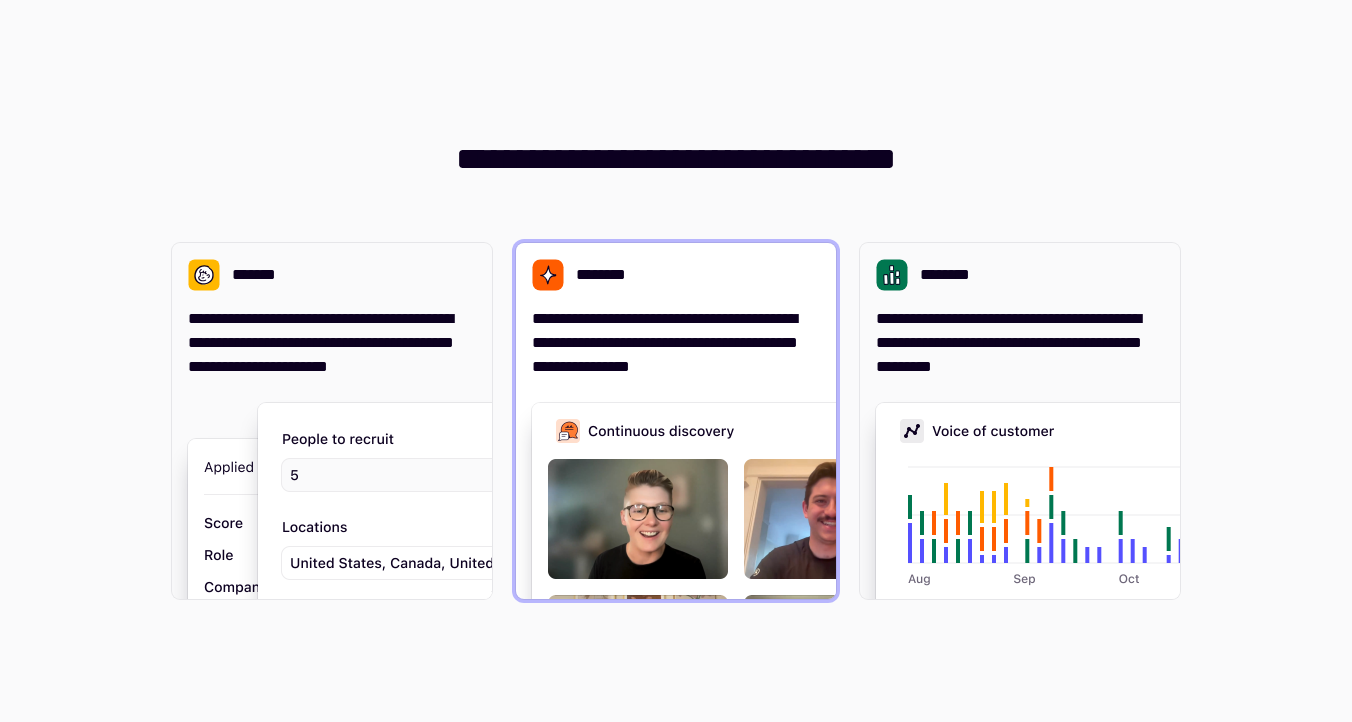 click on "**********" at bounding box center (676, 343) 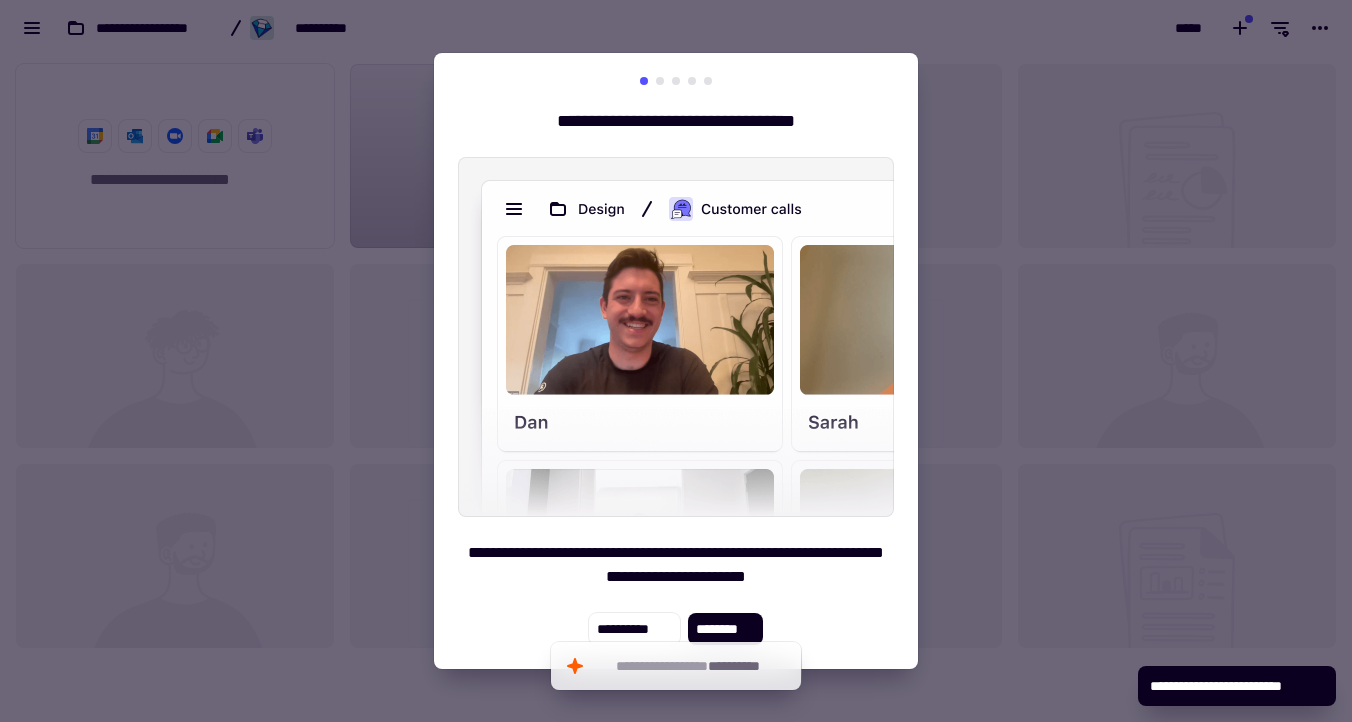 scroll, scrollTop: 1, scrollLeft: 1, axis: both 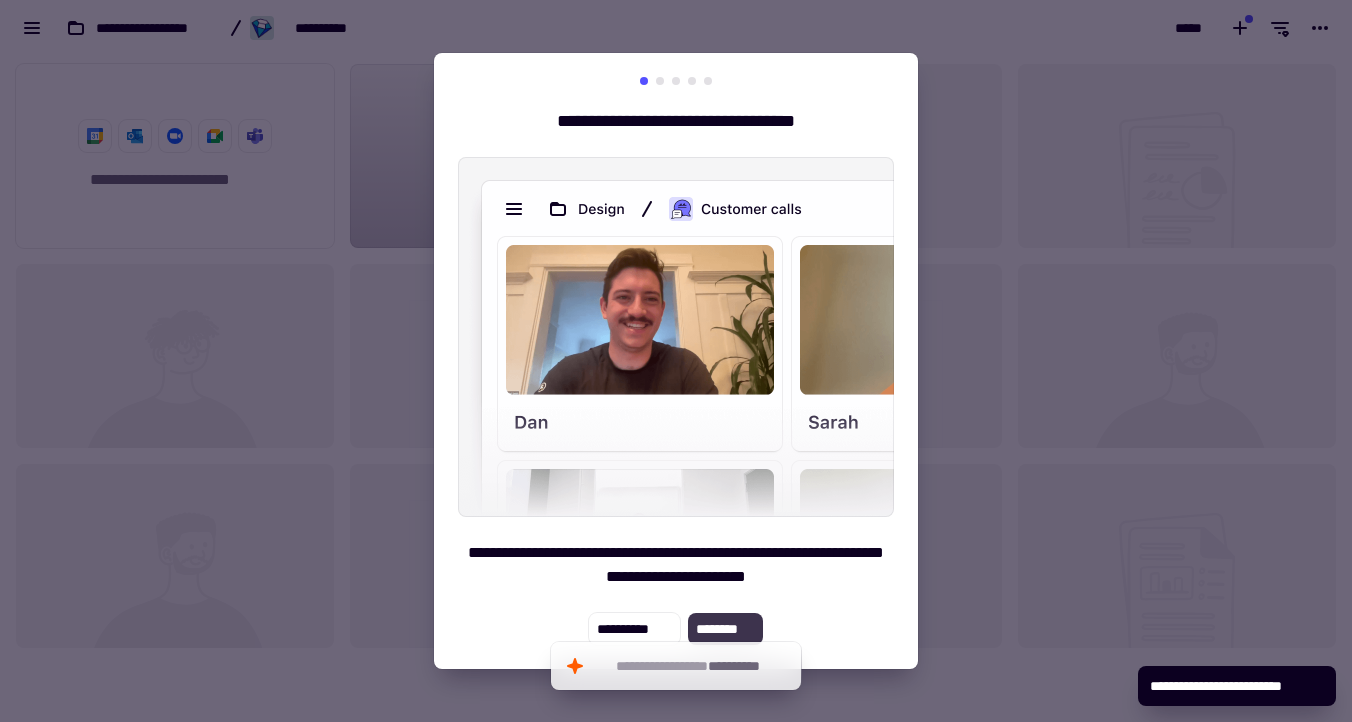 click on "********" 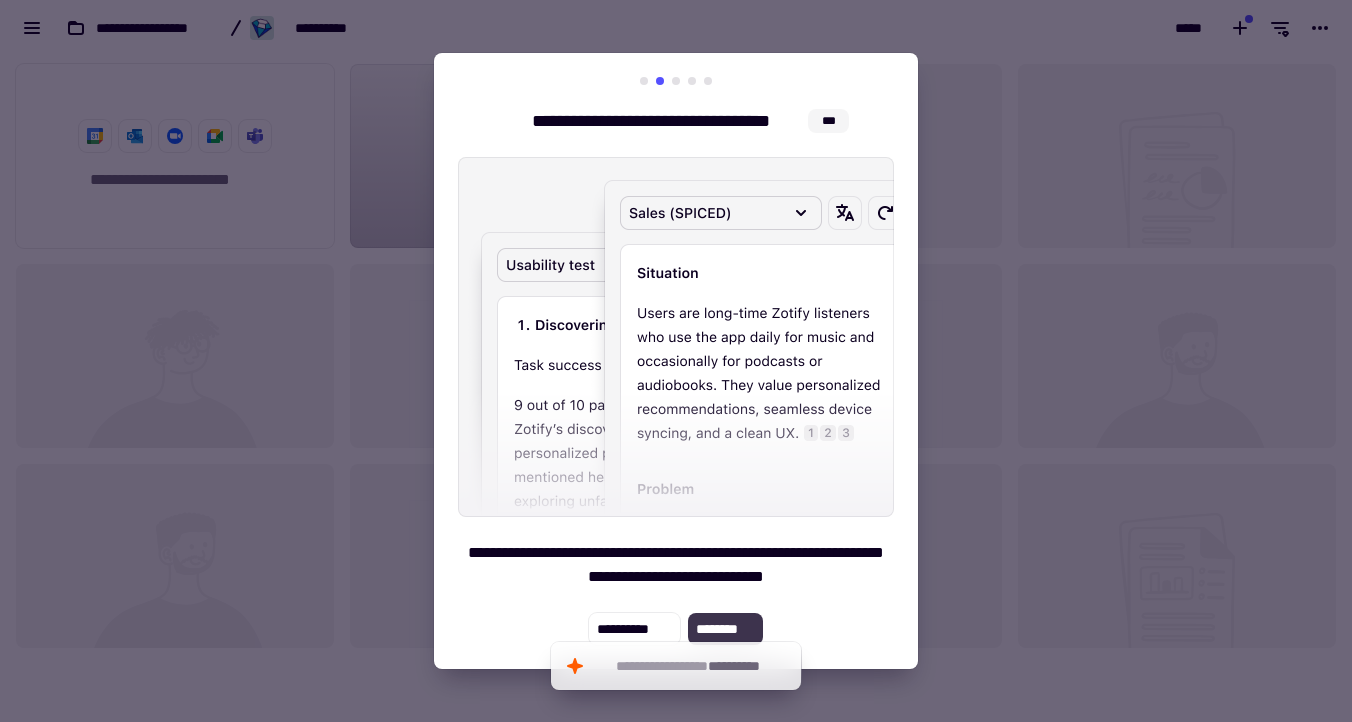 click on "********" 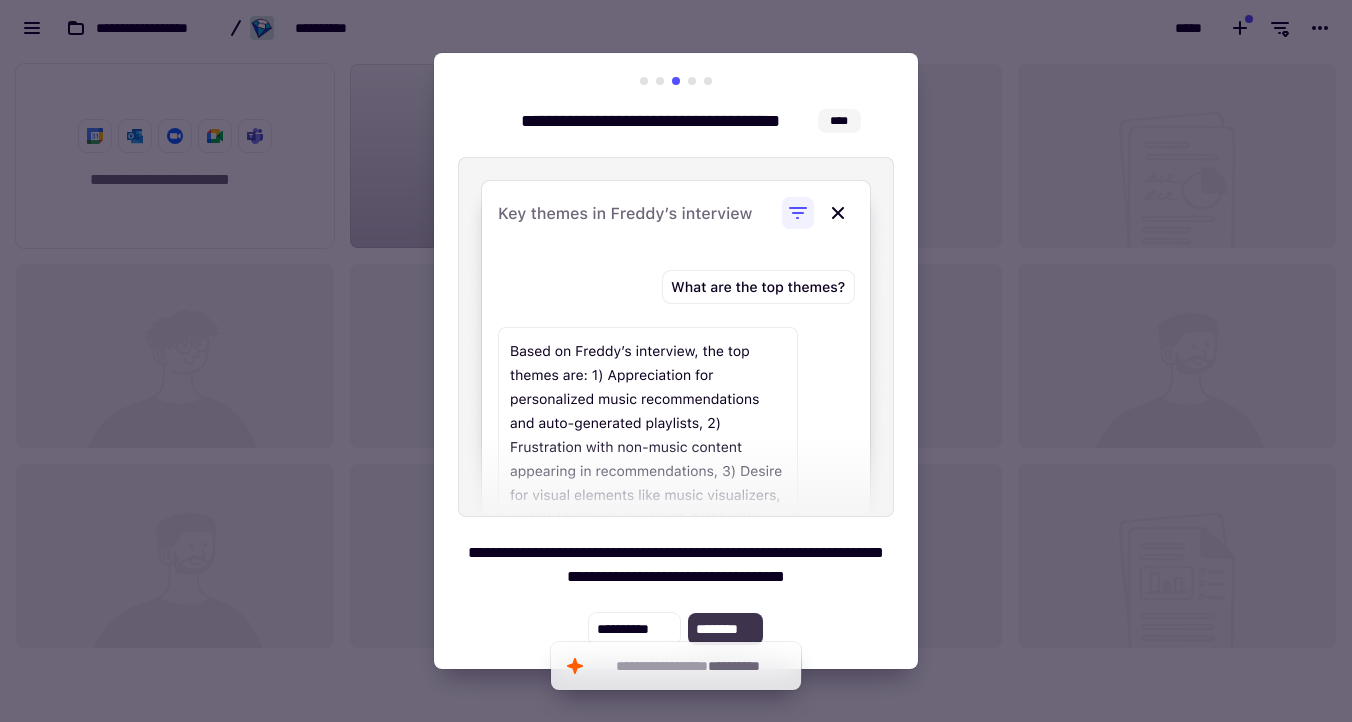 click on "********" 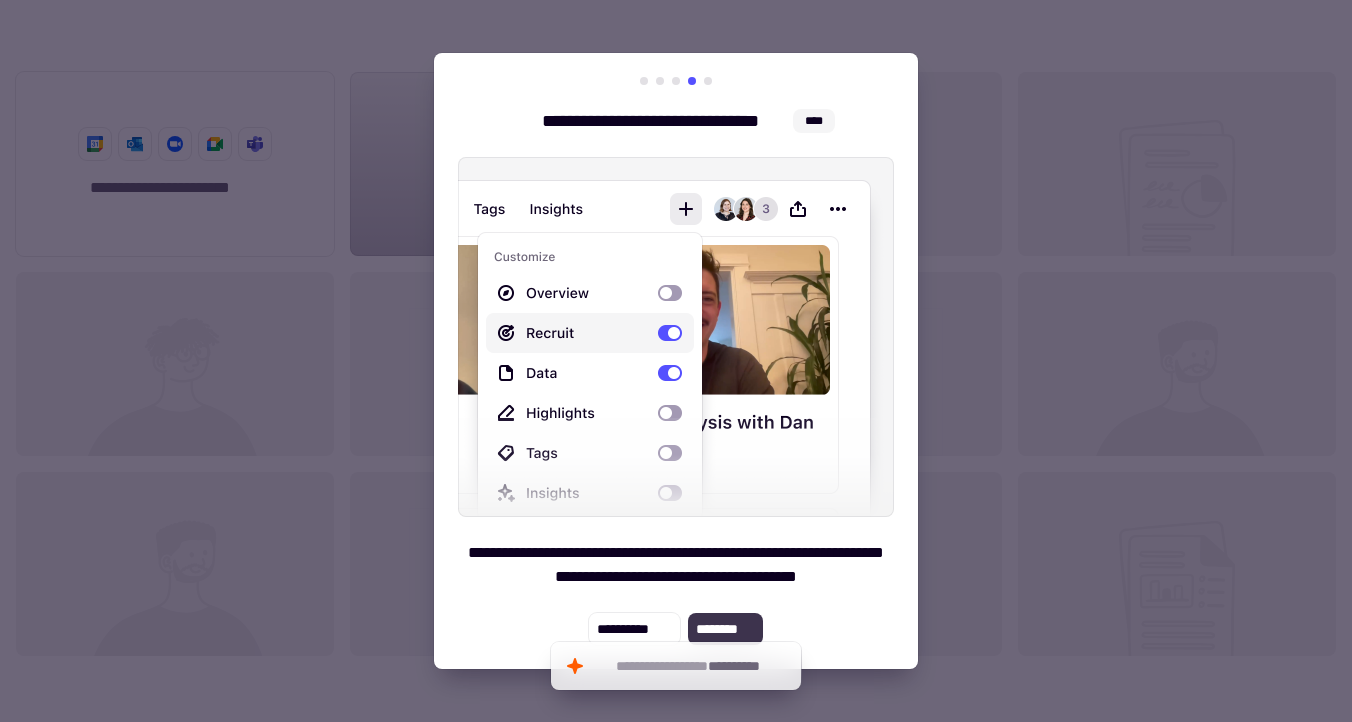 click on "********" 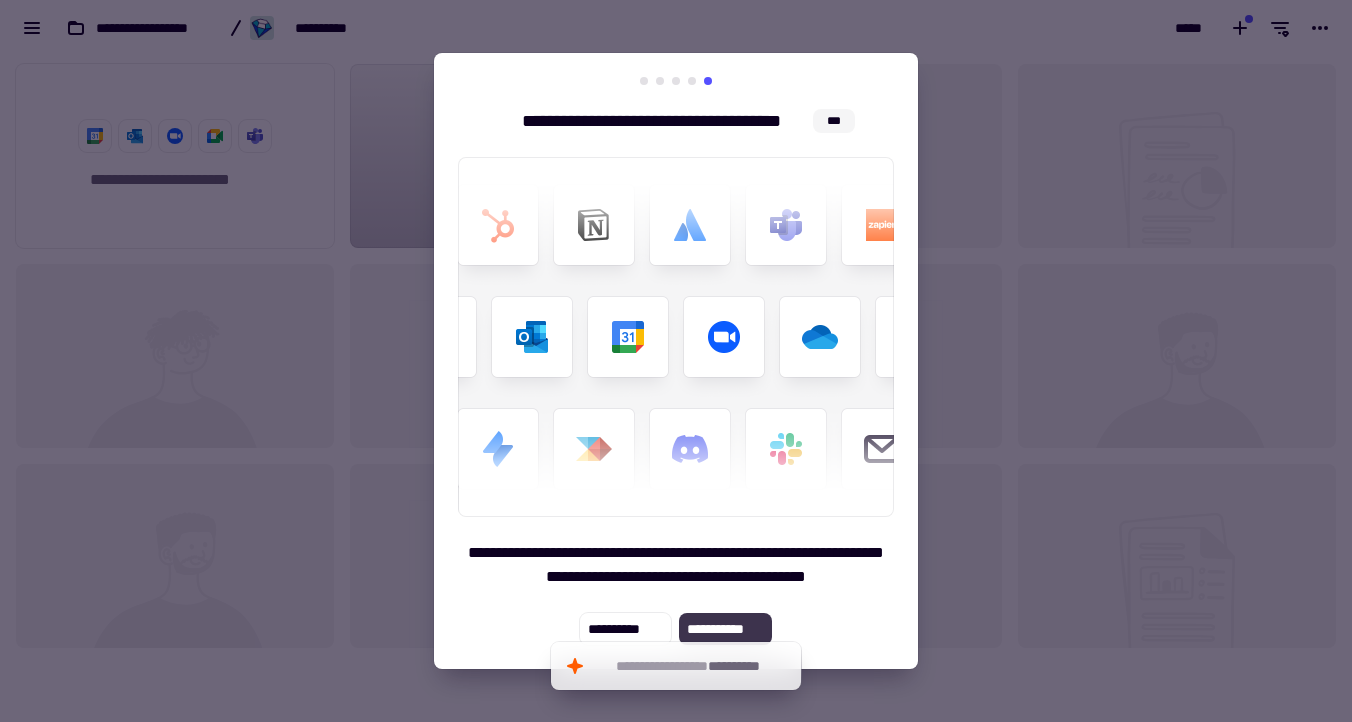 click on "**********" 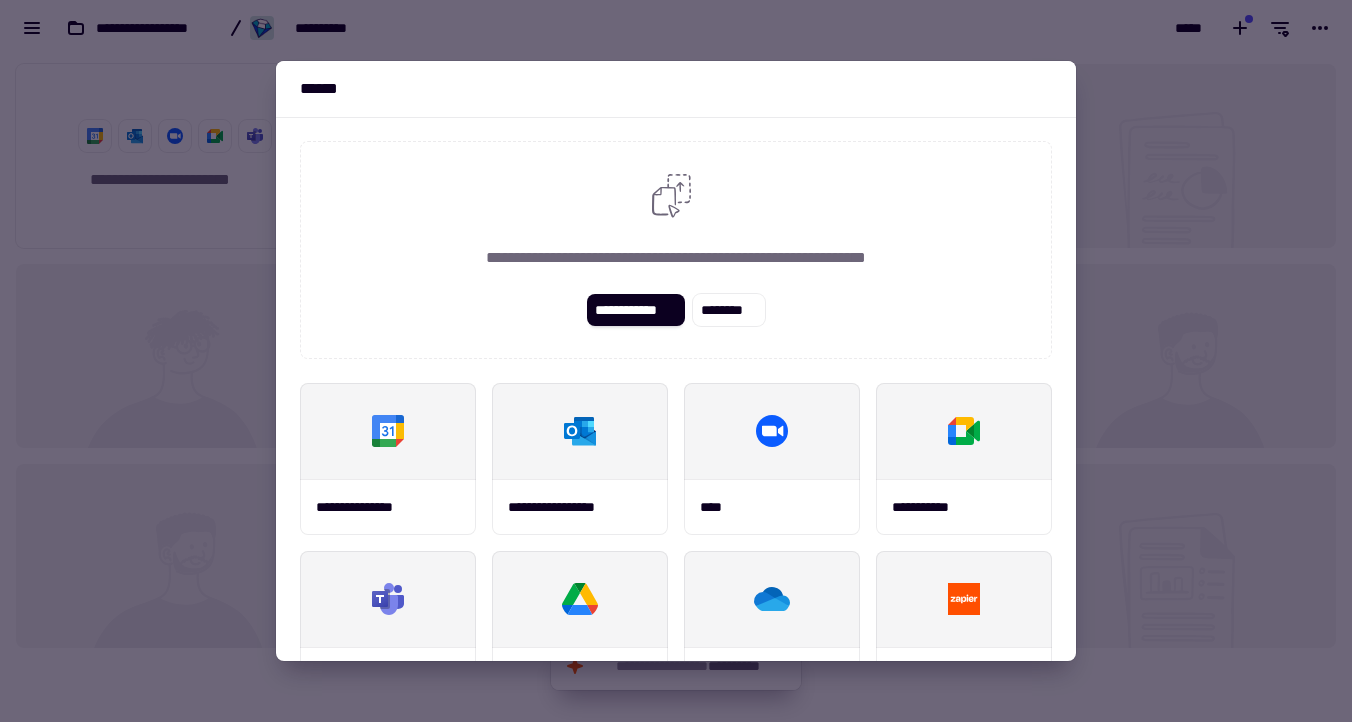 click at bounding box center (676, 361) 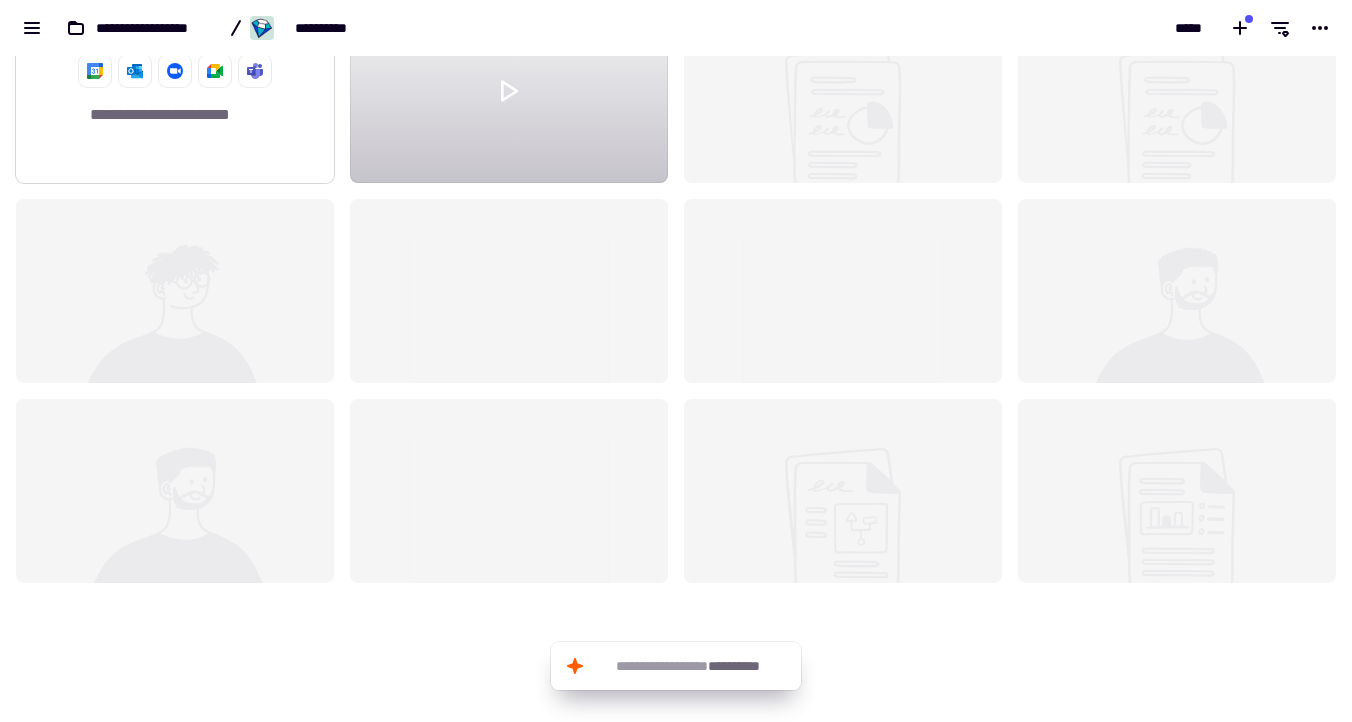 scroll, scrollTop: 0, scrollLeft: 0, axis: both 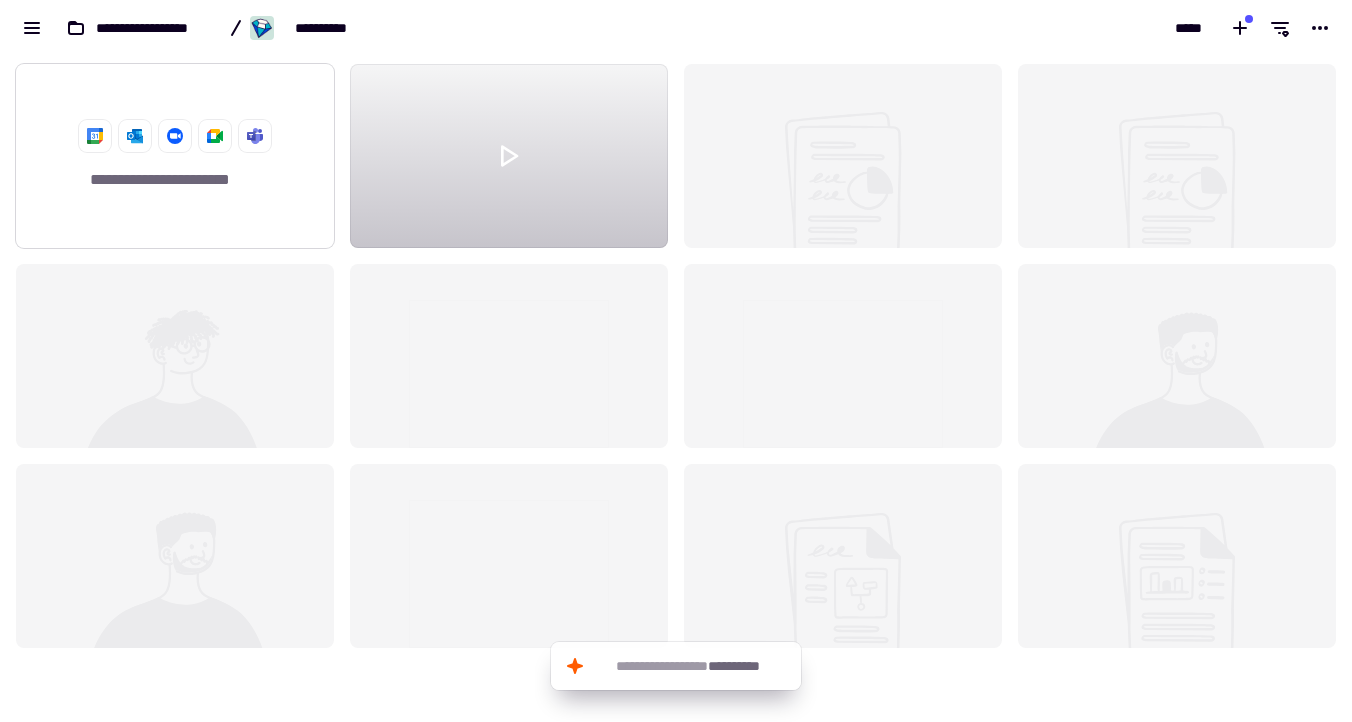 click on "**********" 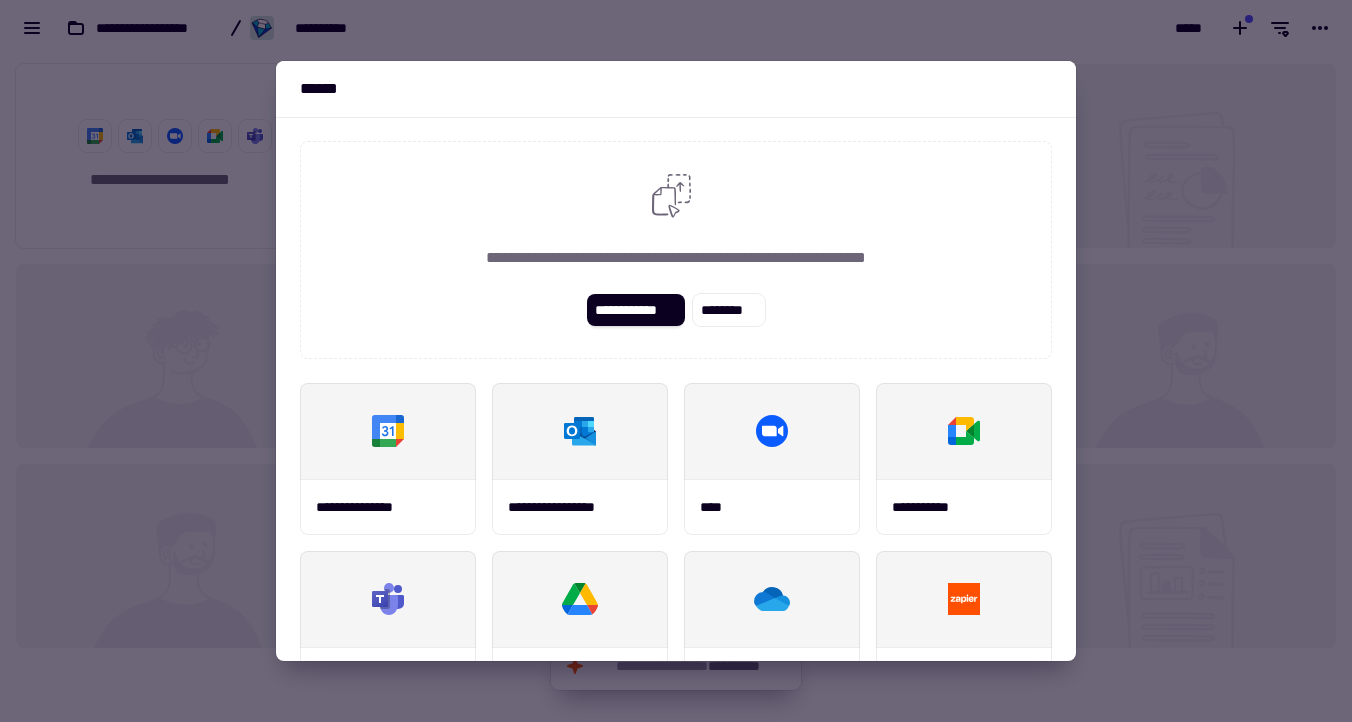 click at bounding box center [676, 361] 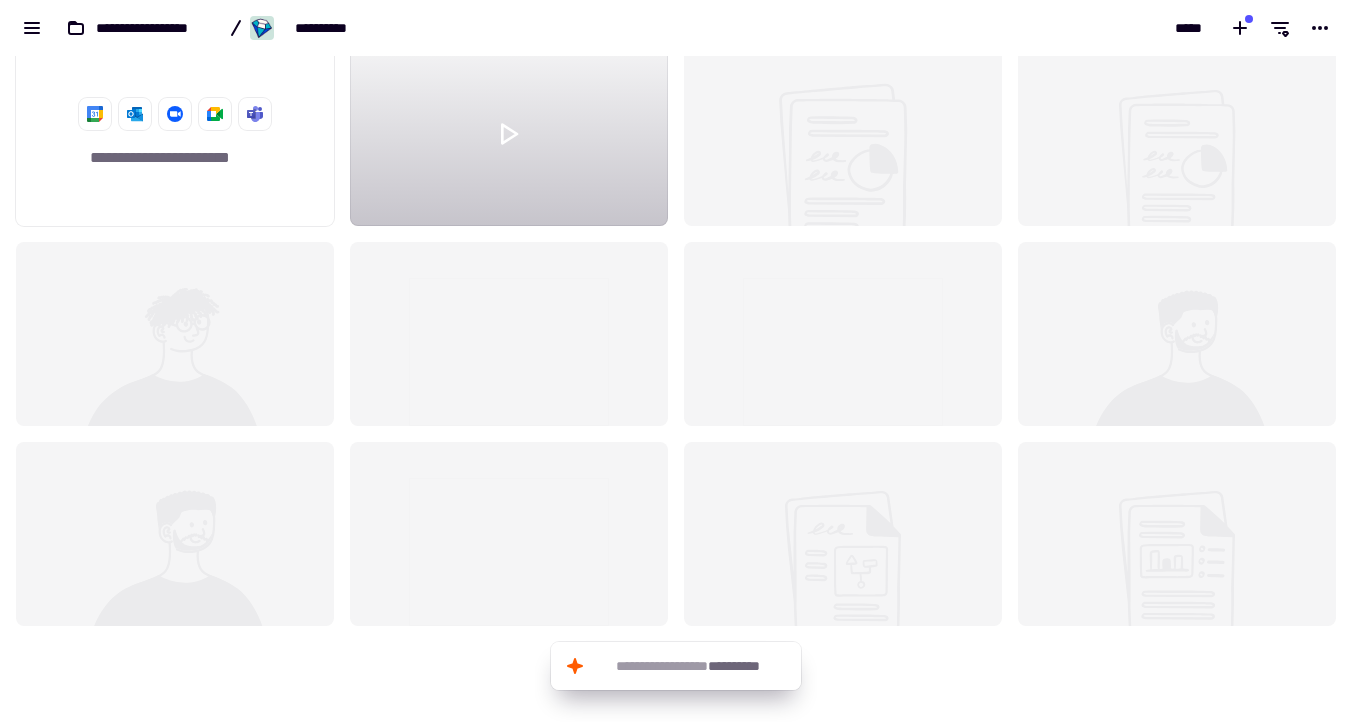 scroll, scrollTop: 0, scrollLeft: 0, axis: both 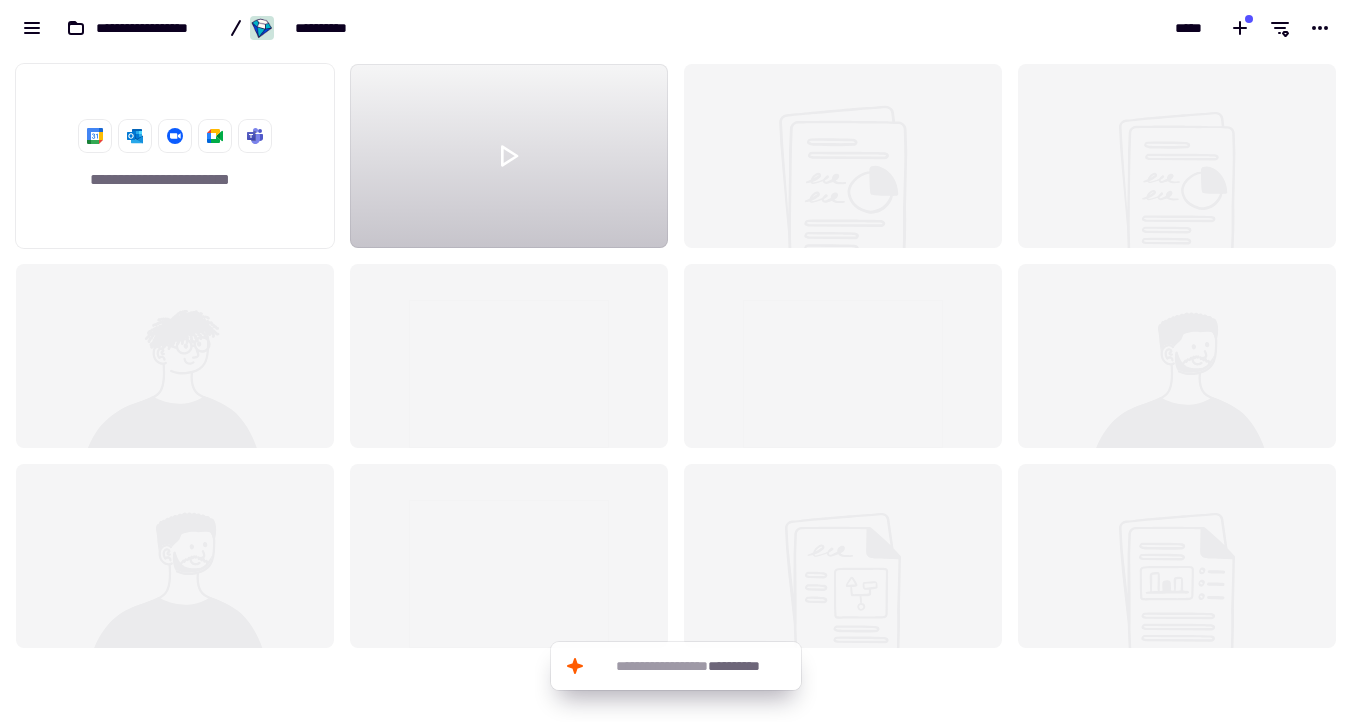 click 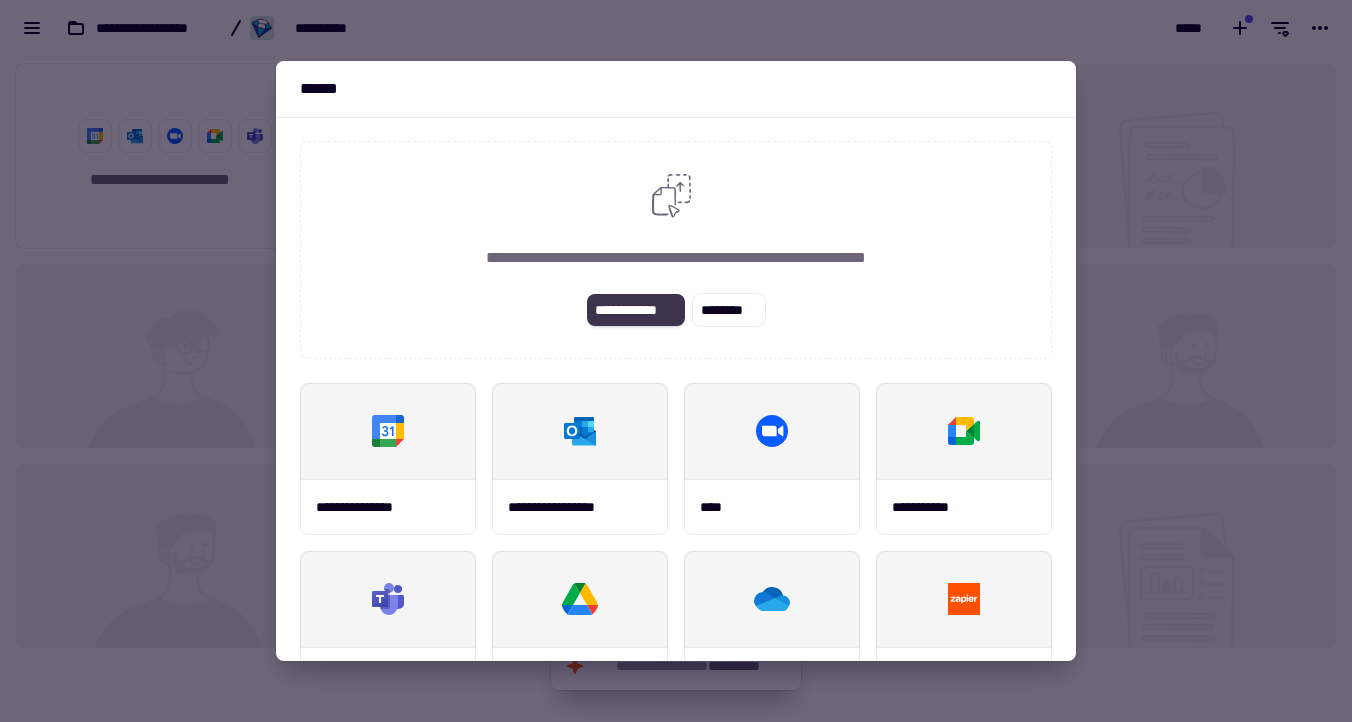 click on "**********" 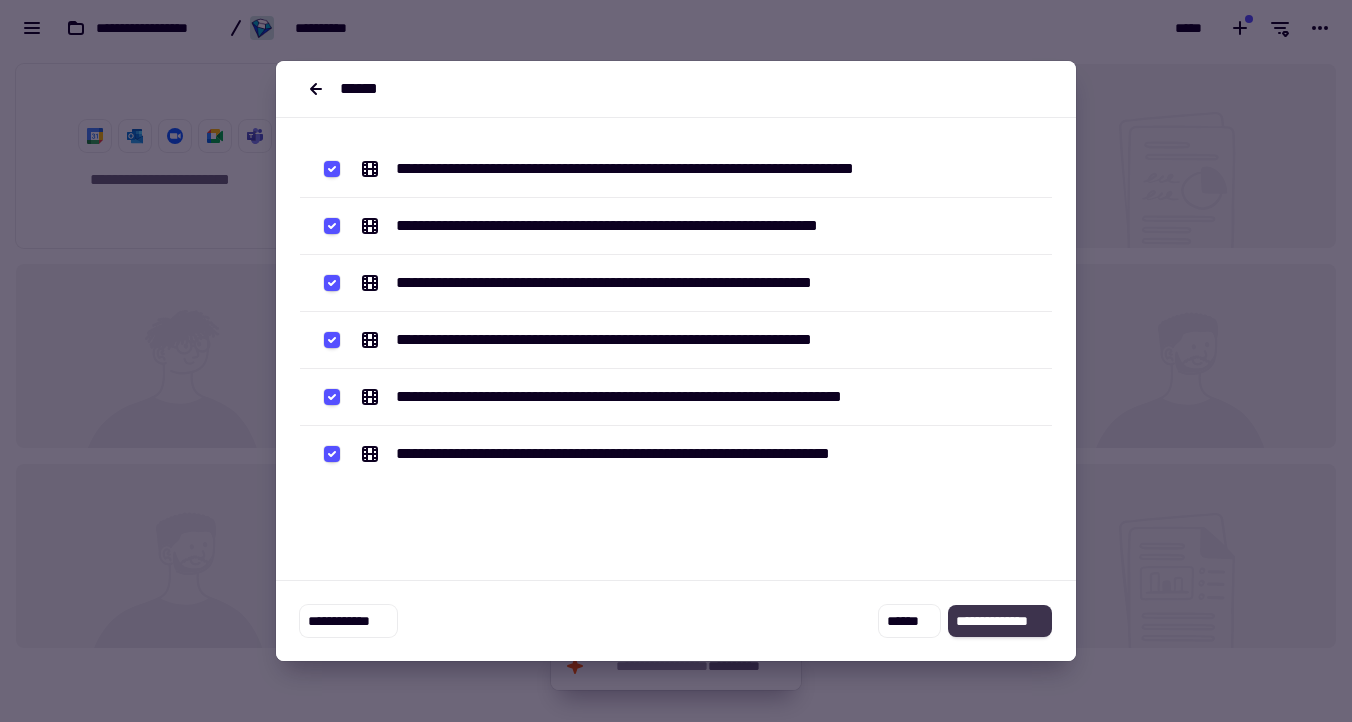 click on "**********" 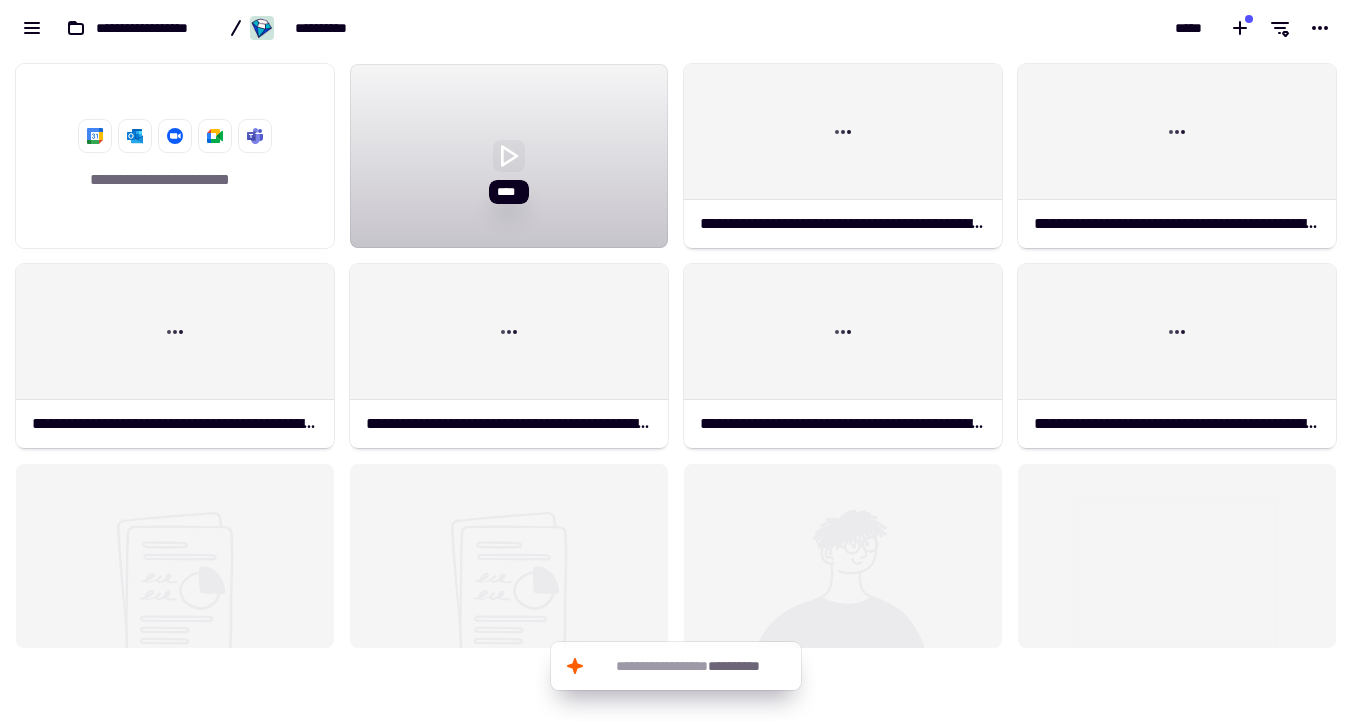 click 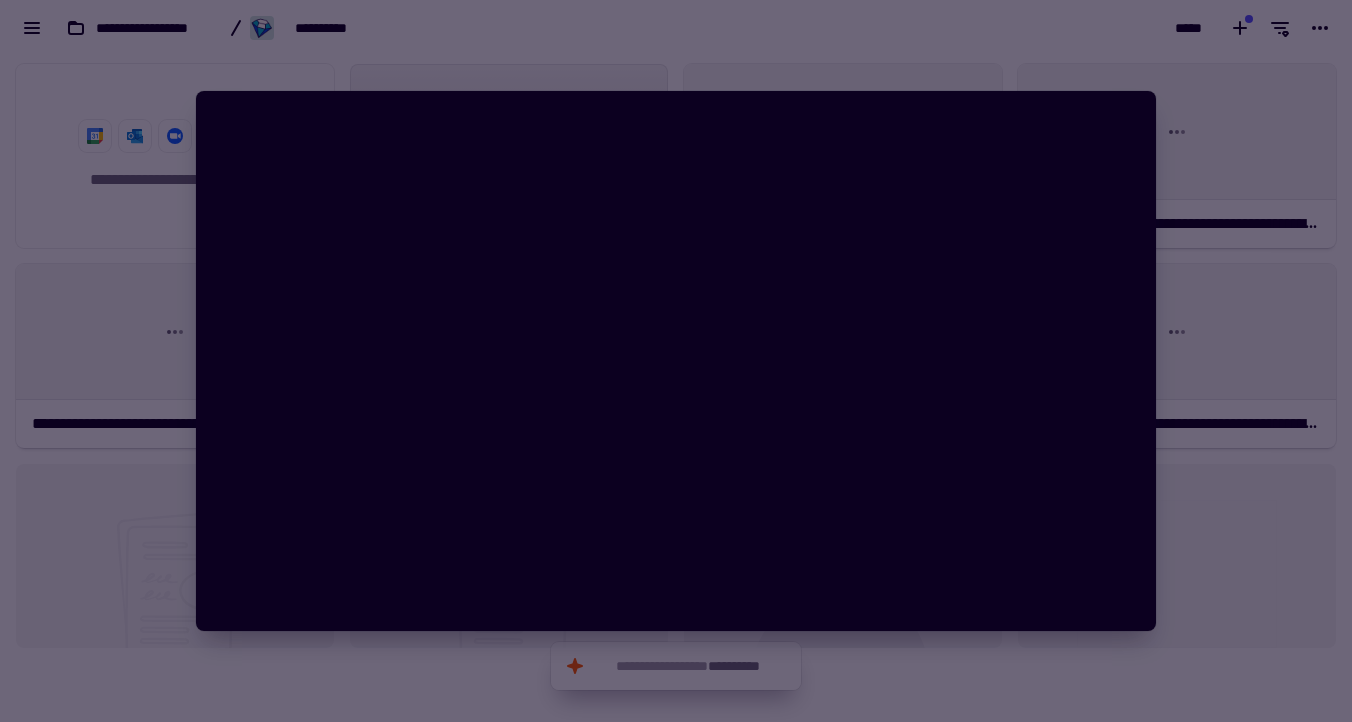 click at bounding box center [676, 361] 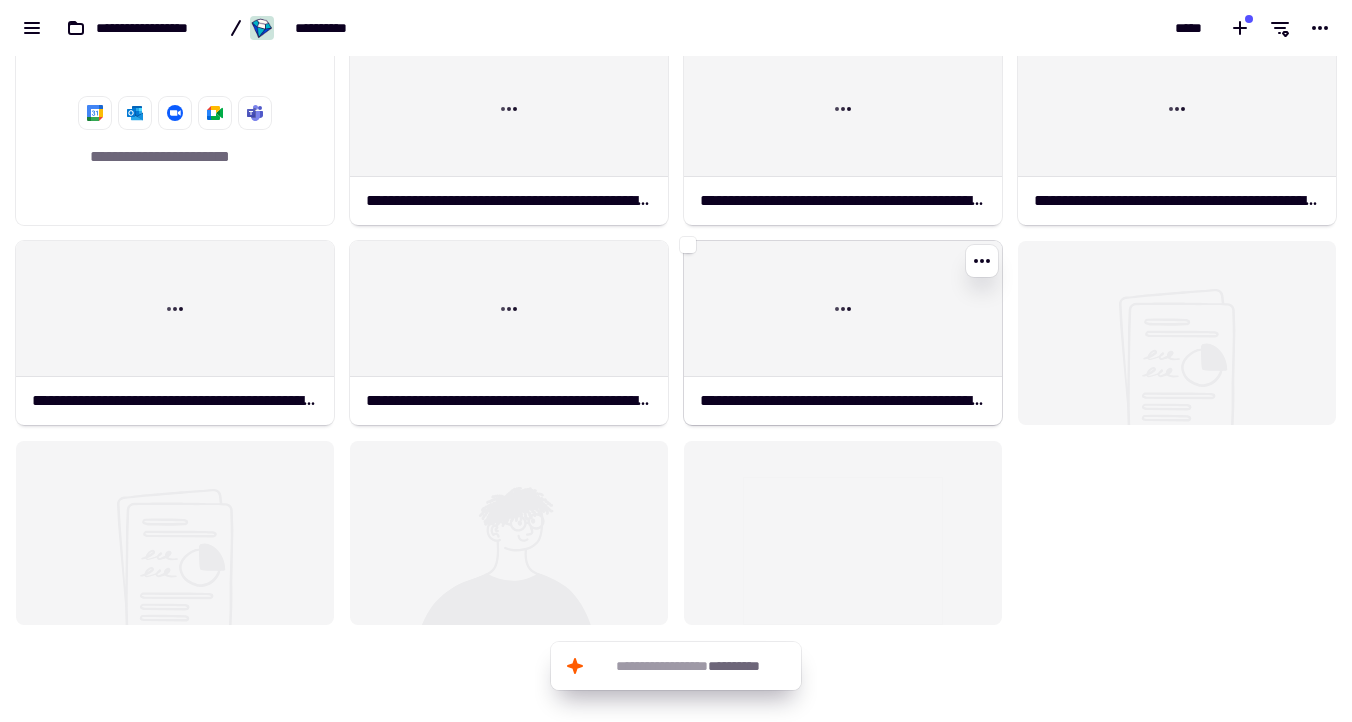 scroll, scrollTop: 0, scrollLeft: 0, axis: both 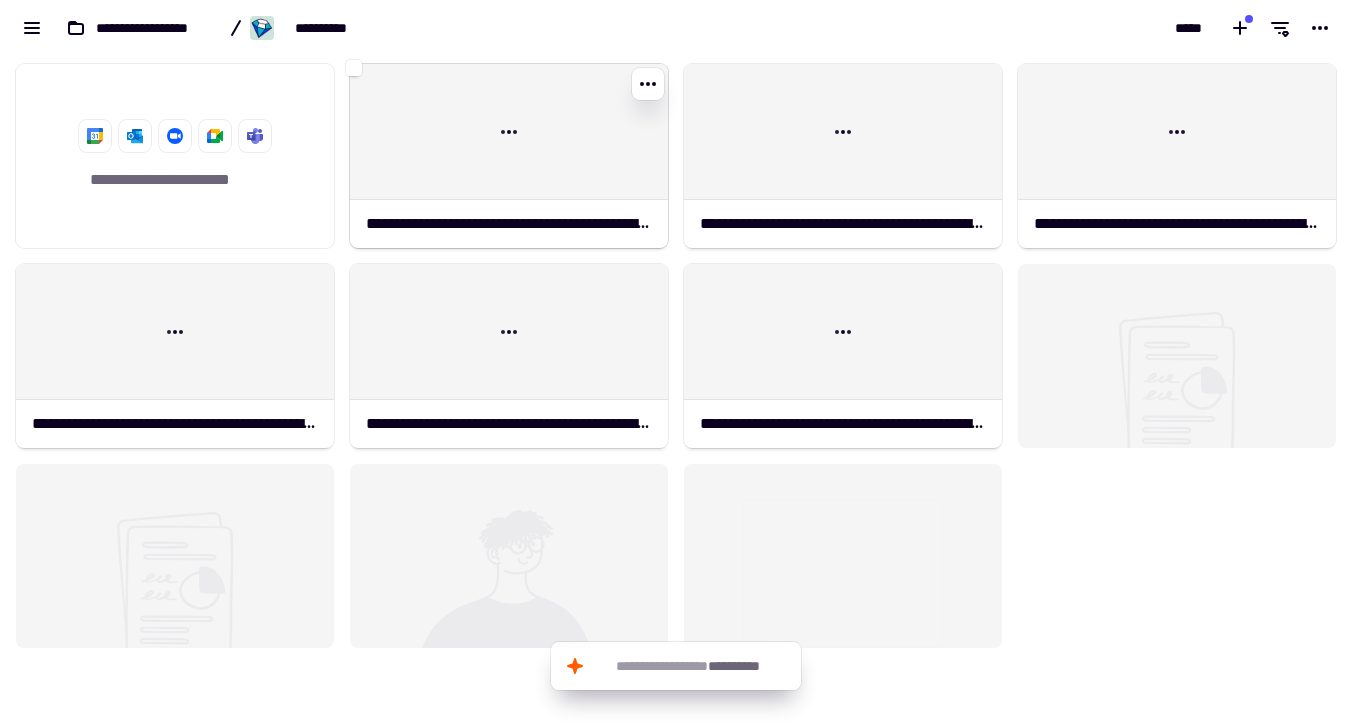 click 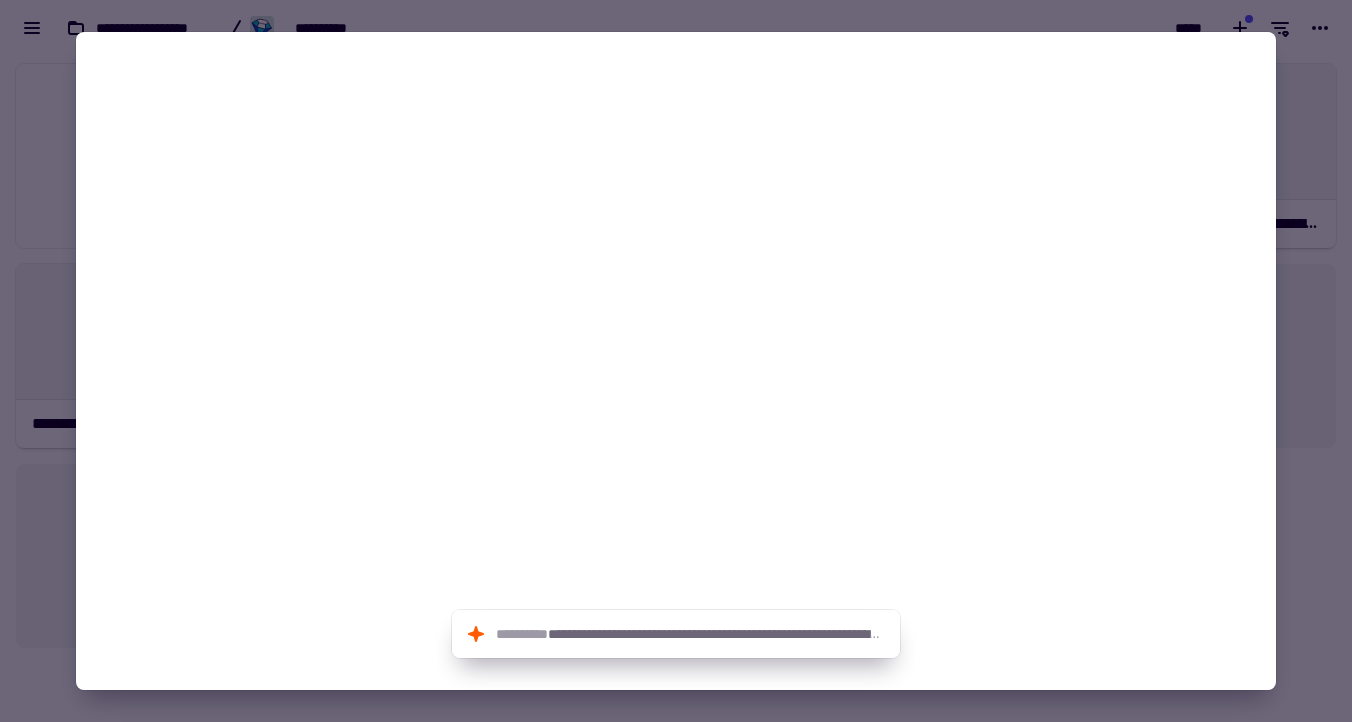 click at bounding box center [676, 361] 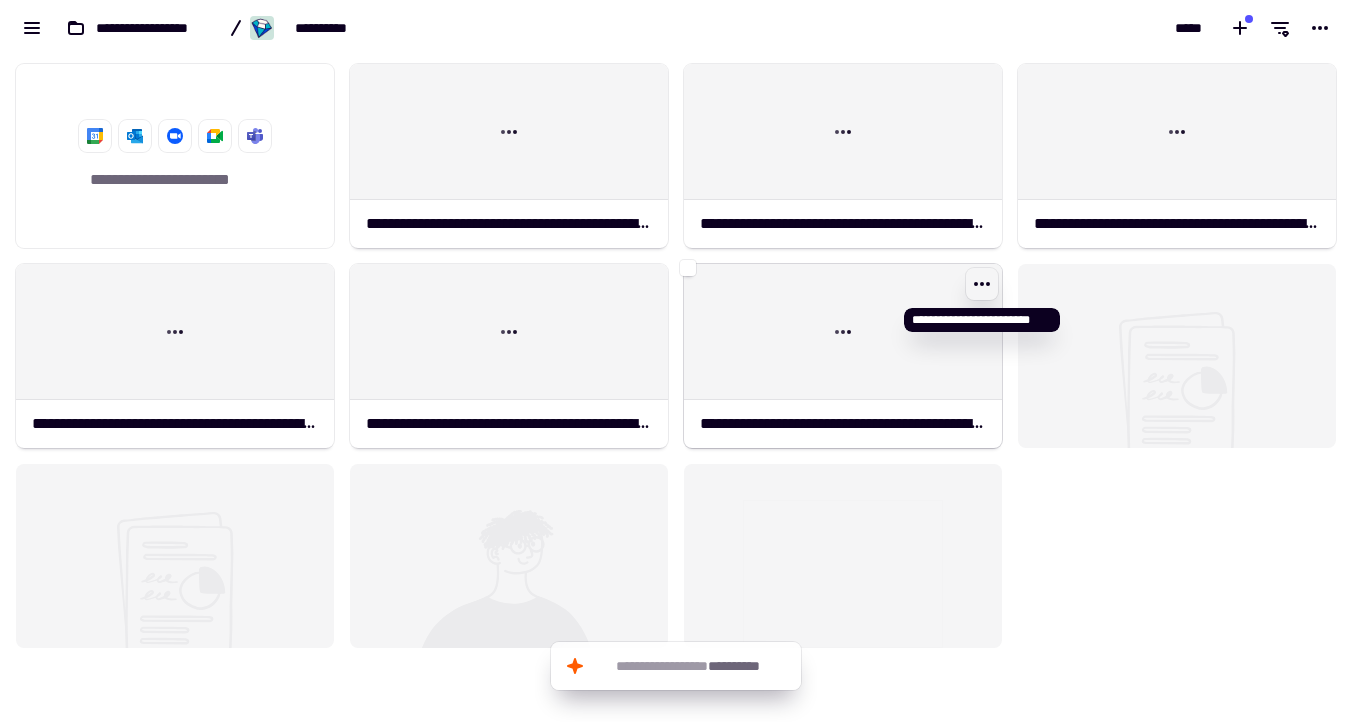 click 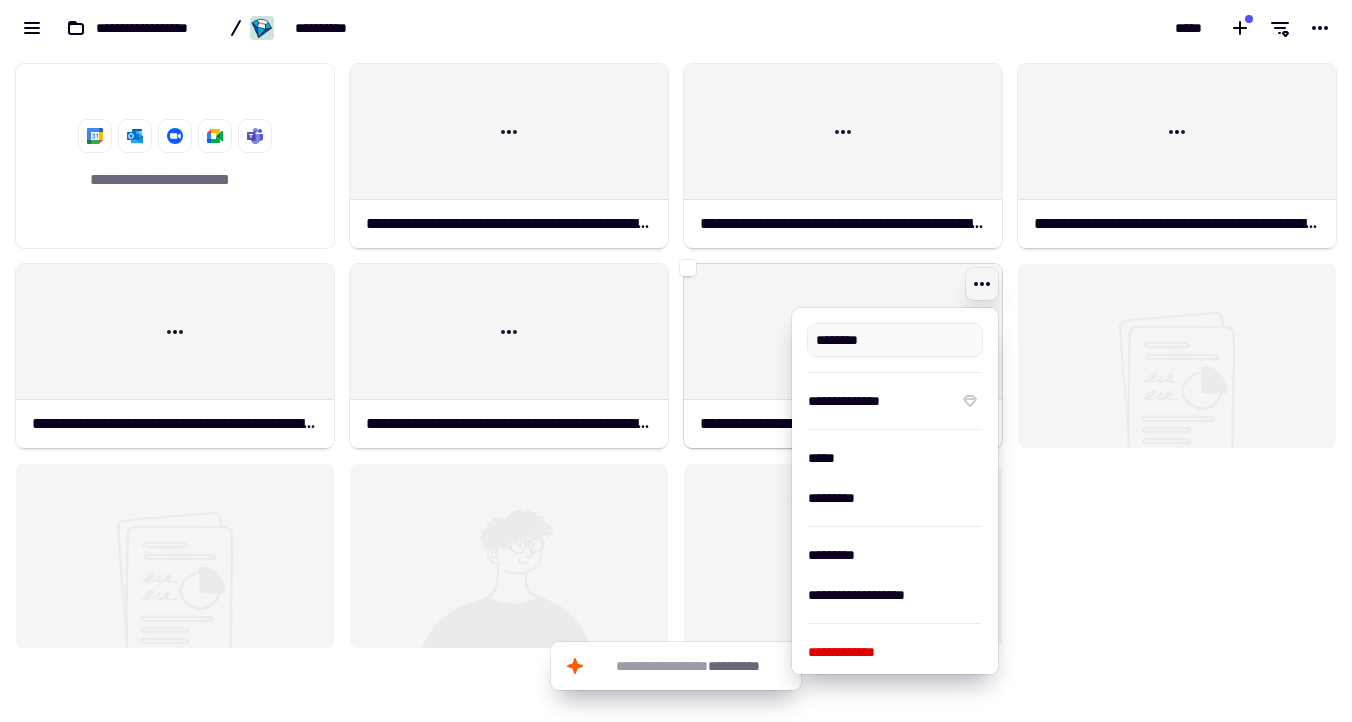 click 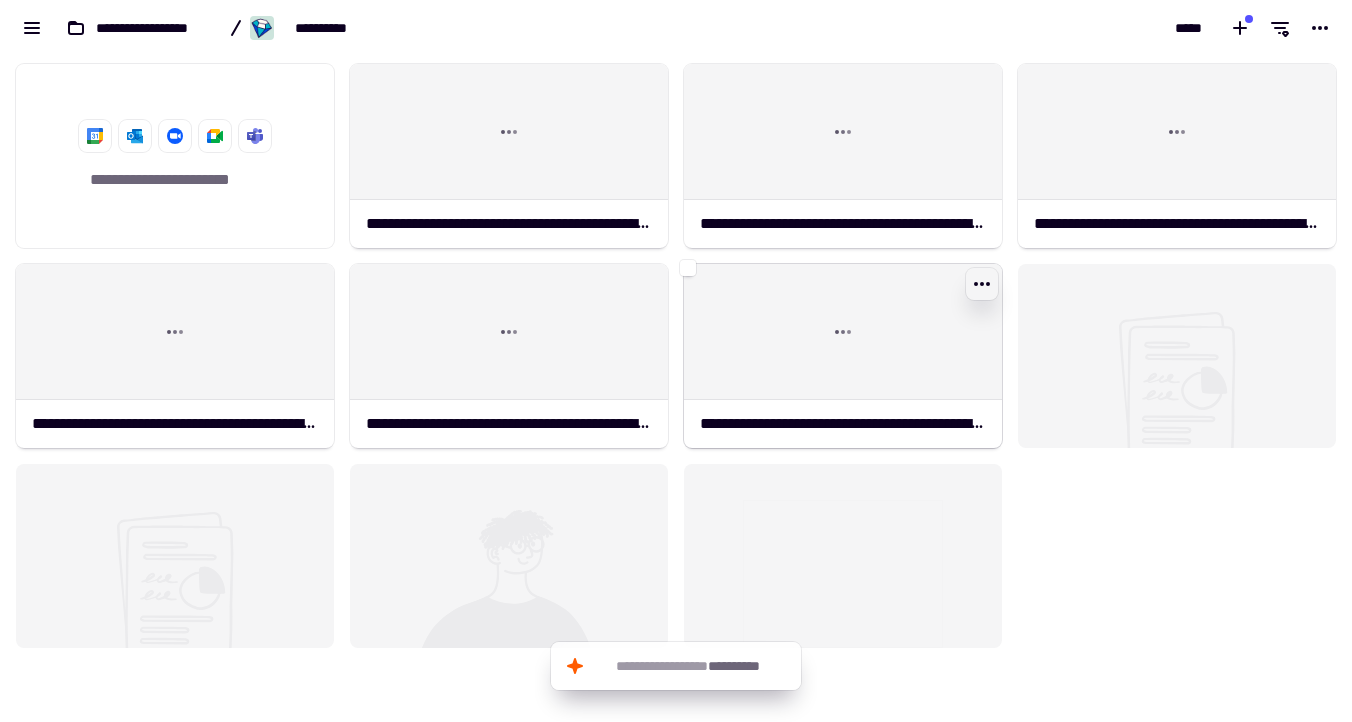 click 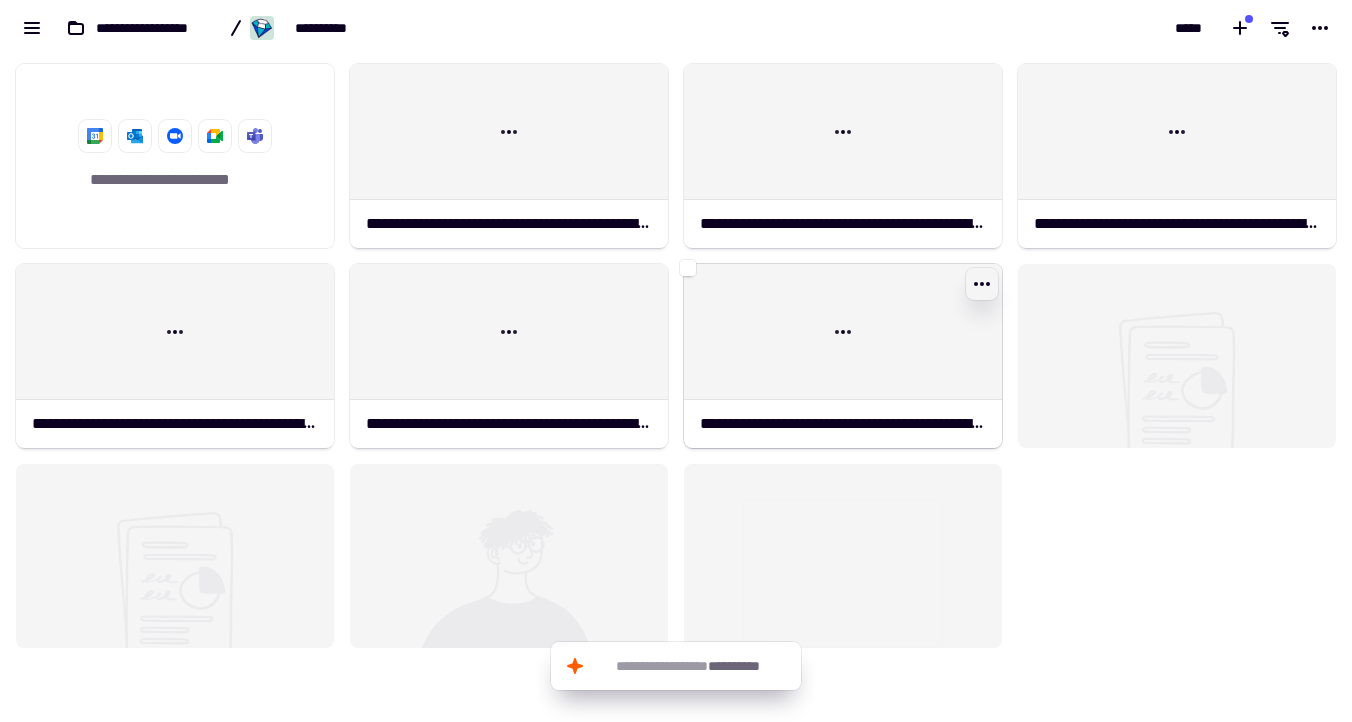 type on "**********" 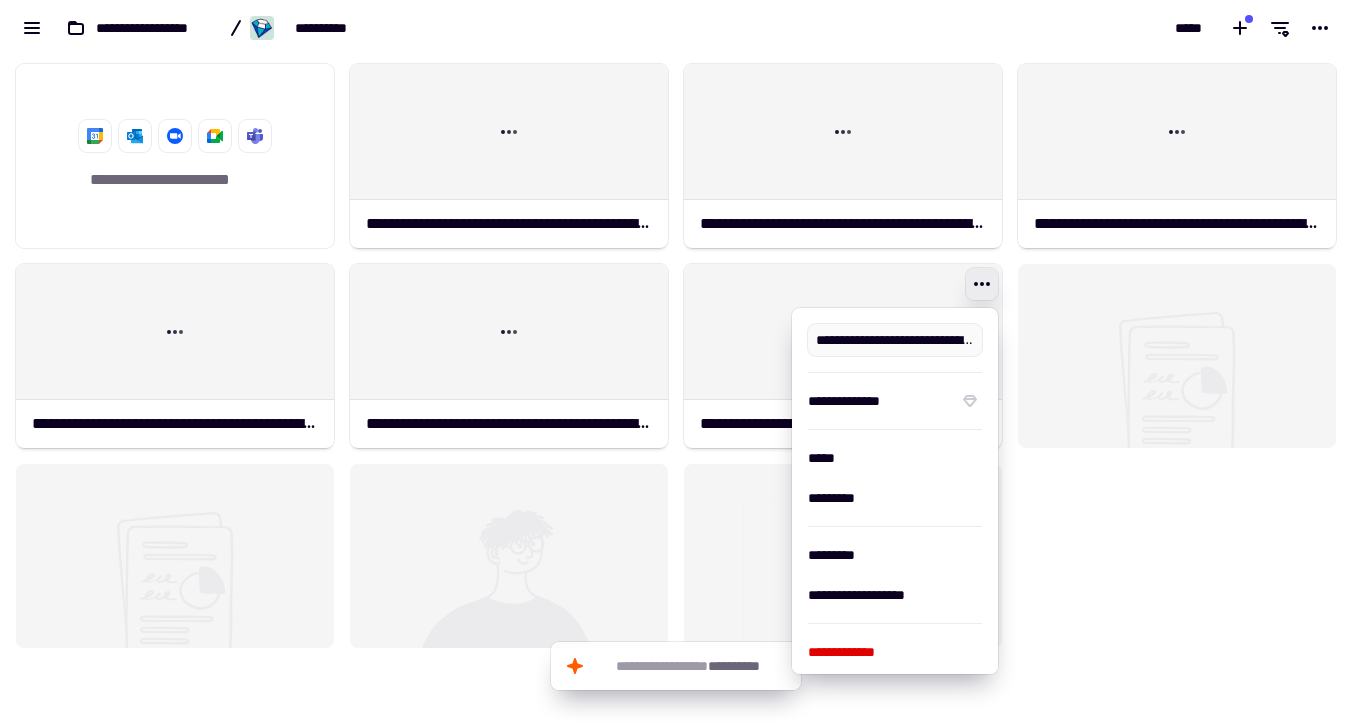 click on "**********" 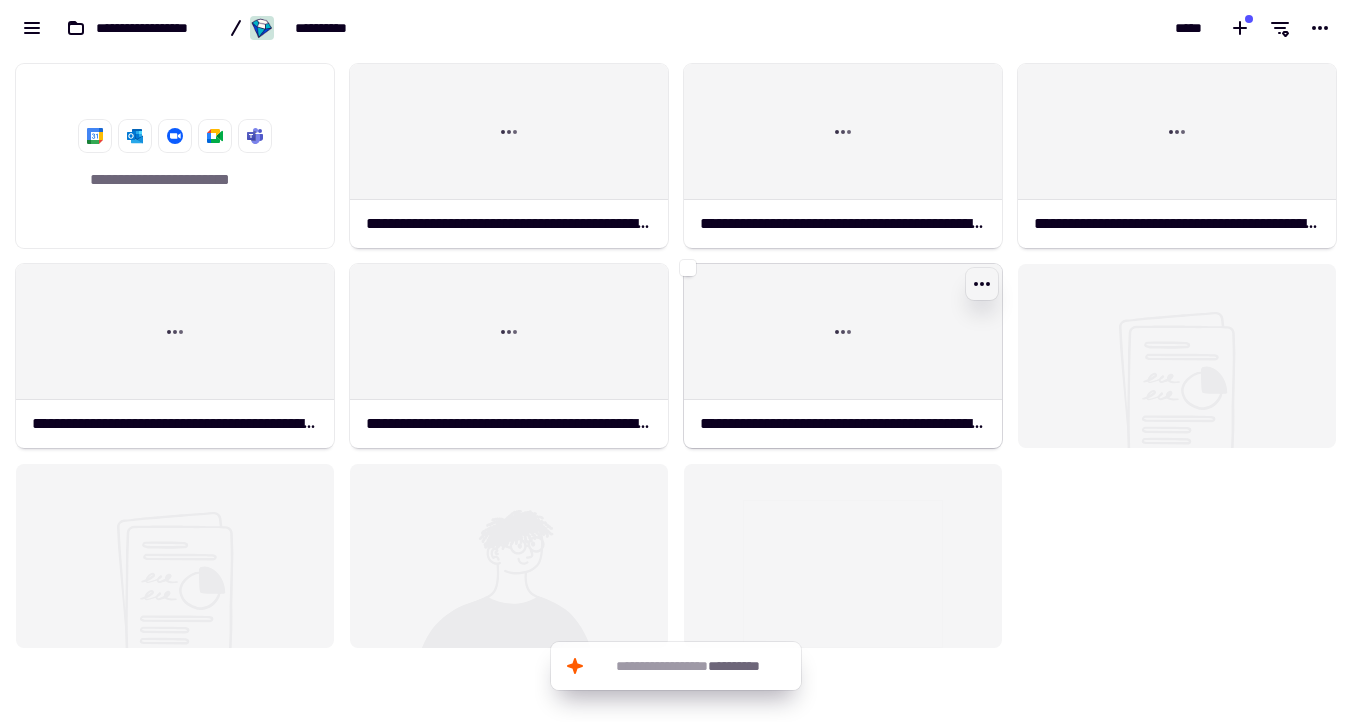 click 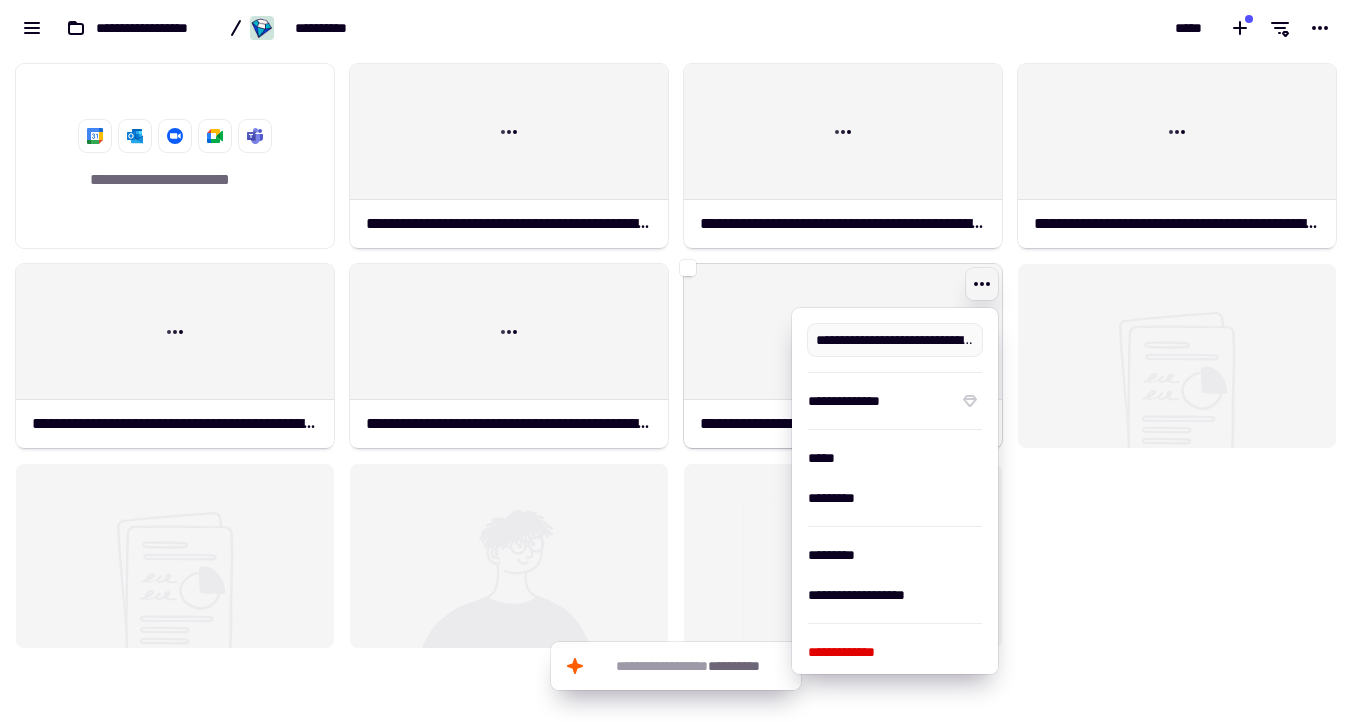 scroll, scrollTop: 0, scrollLeft: 317, axis: horizontal 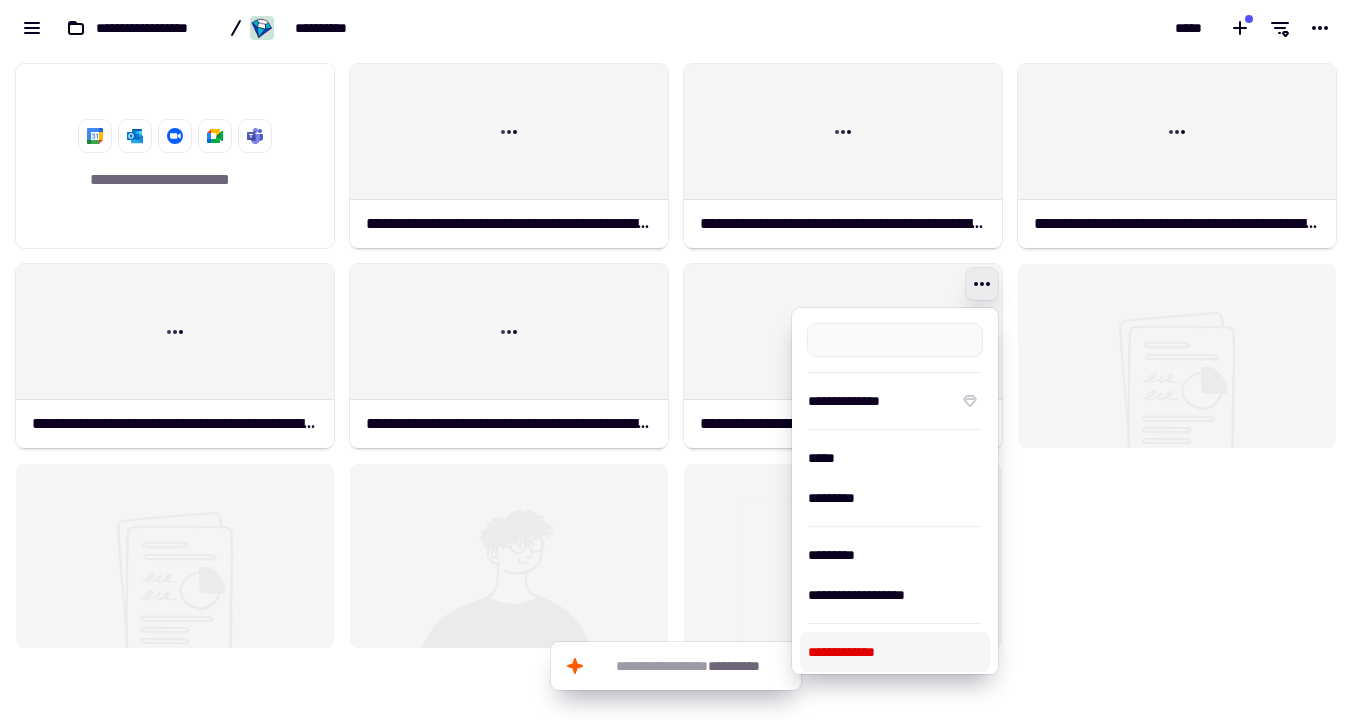 click on "**********" 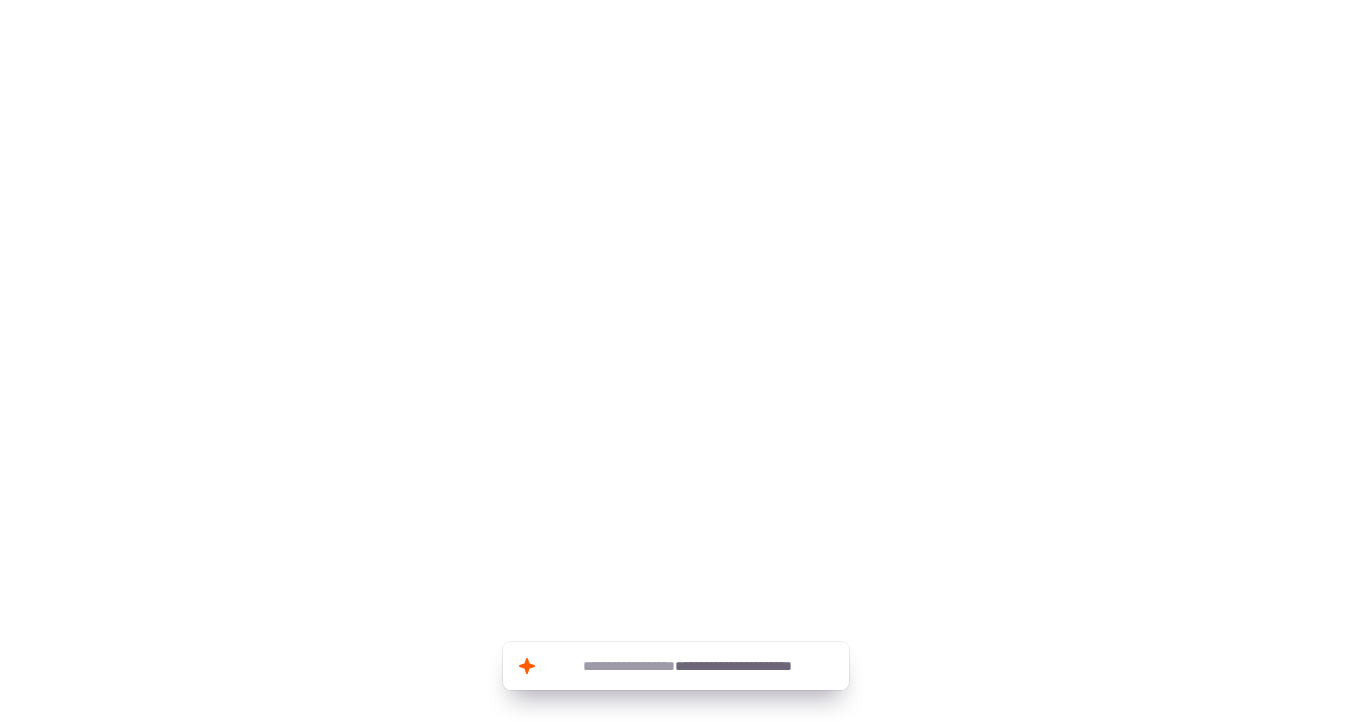 scroll, scrollTop: 0, scrollLeft: 0, axis: both 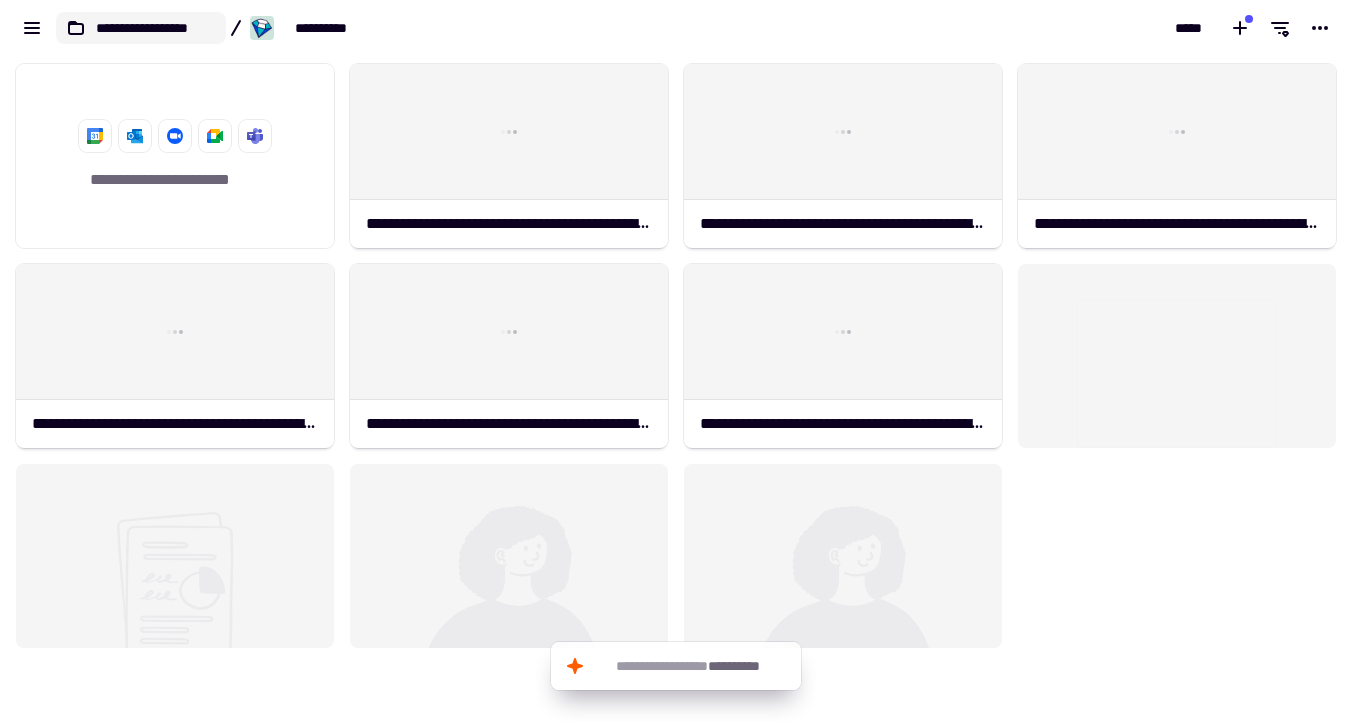 click on "**********" 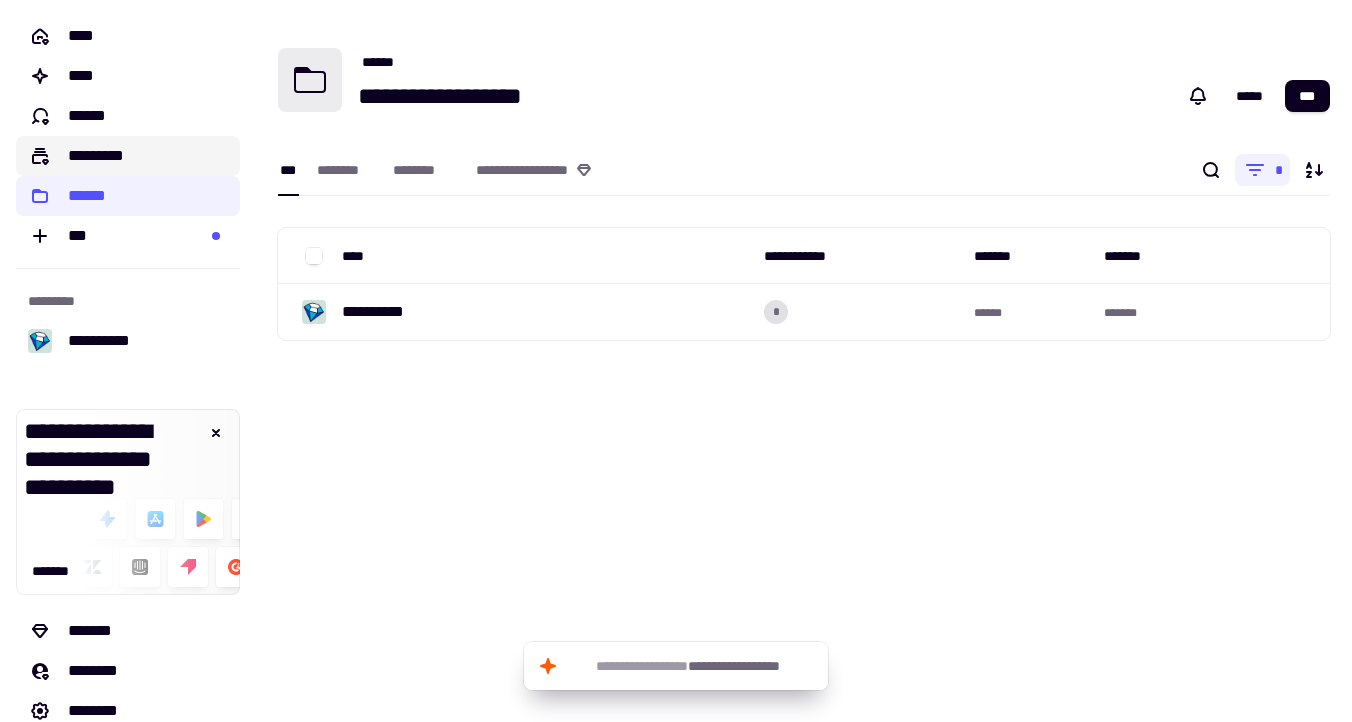 click on "*********" 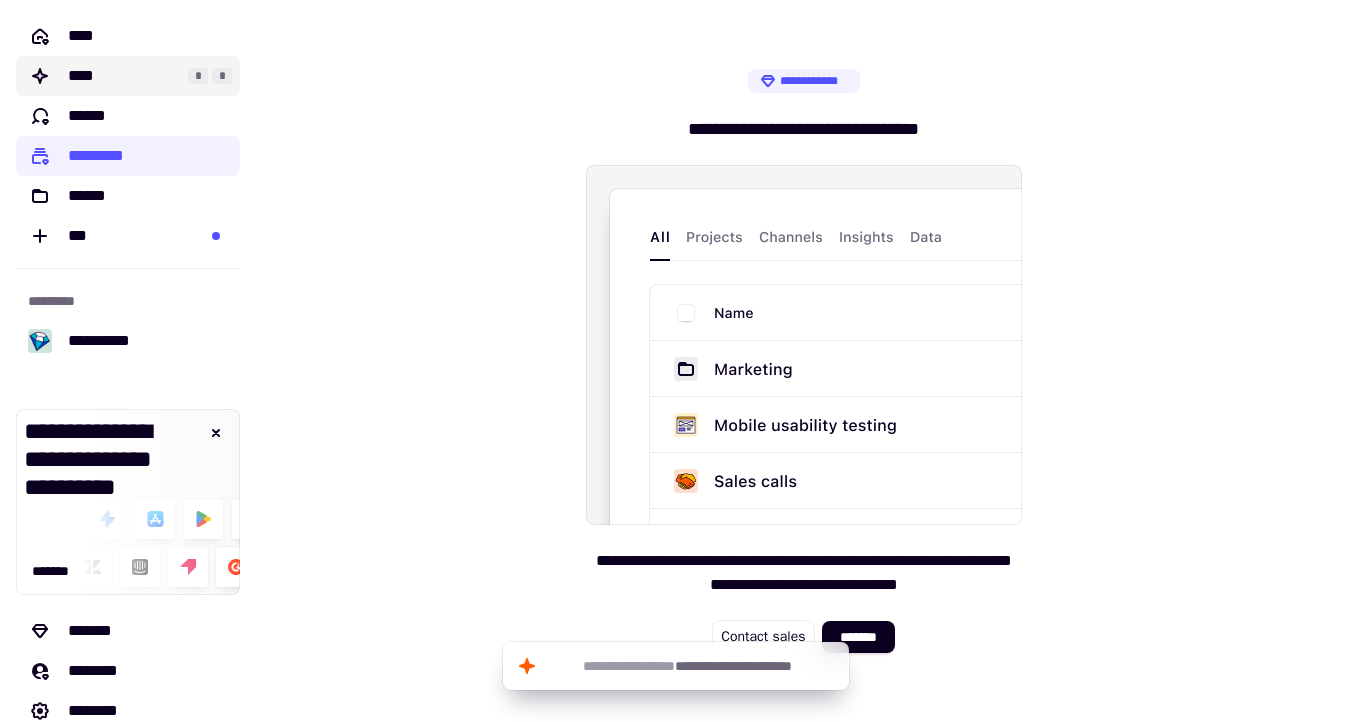 click on "****" 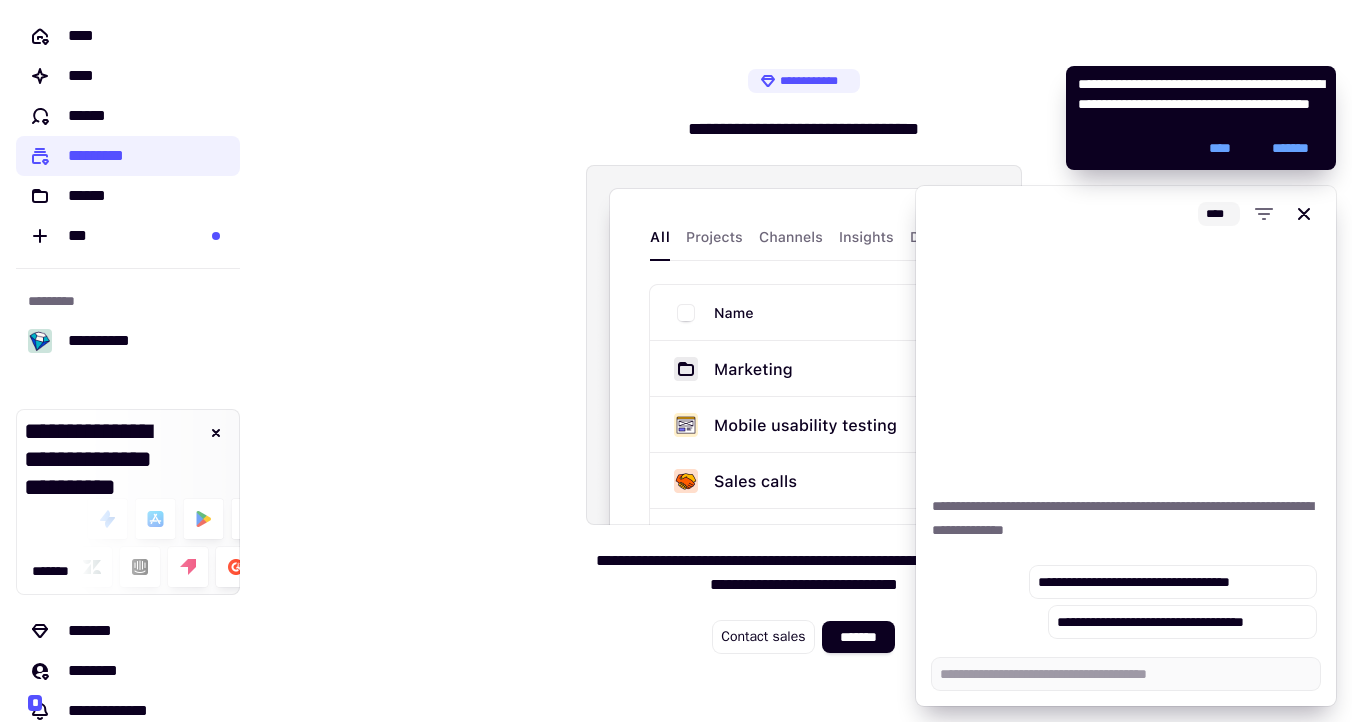 scroll, scrollTop: 105, scrollLeft: 0, axis: vertical 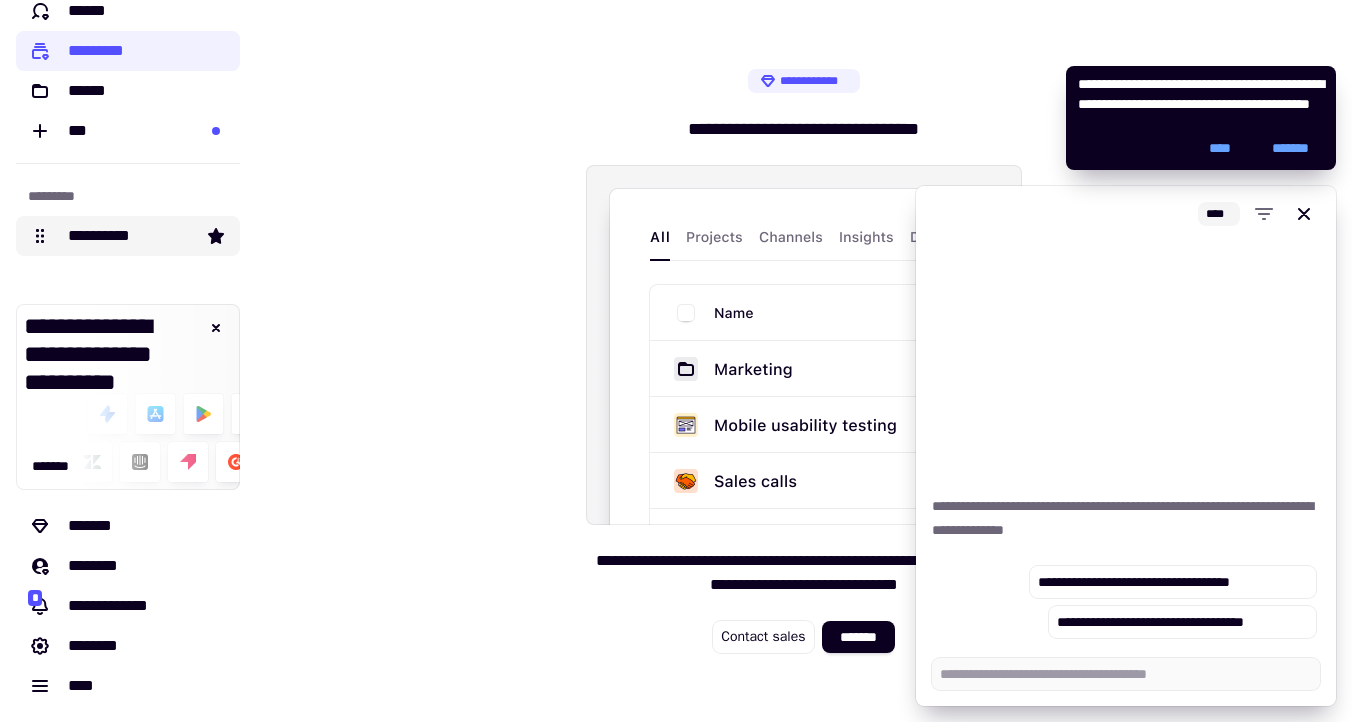 click on "**********" 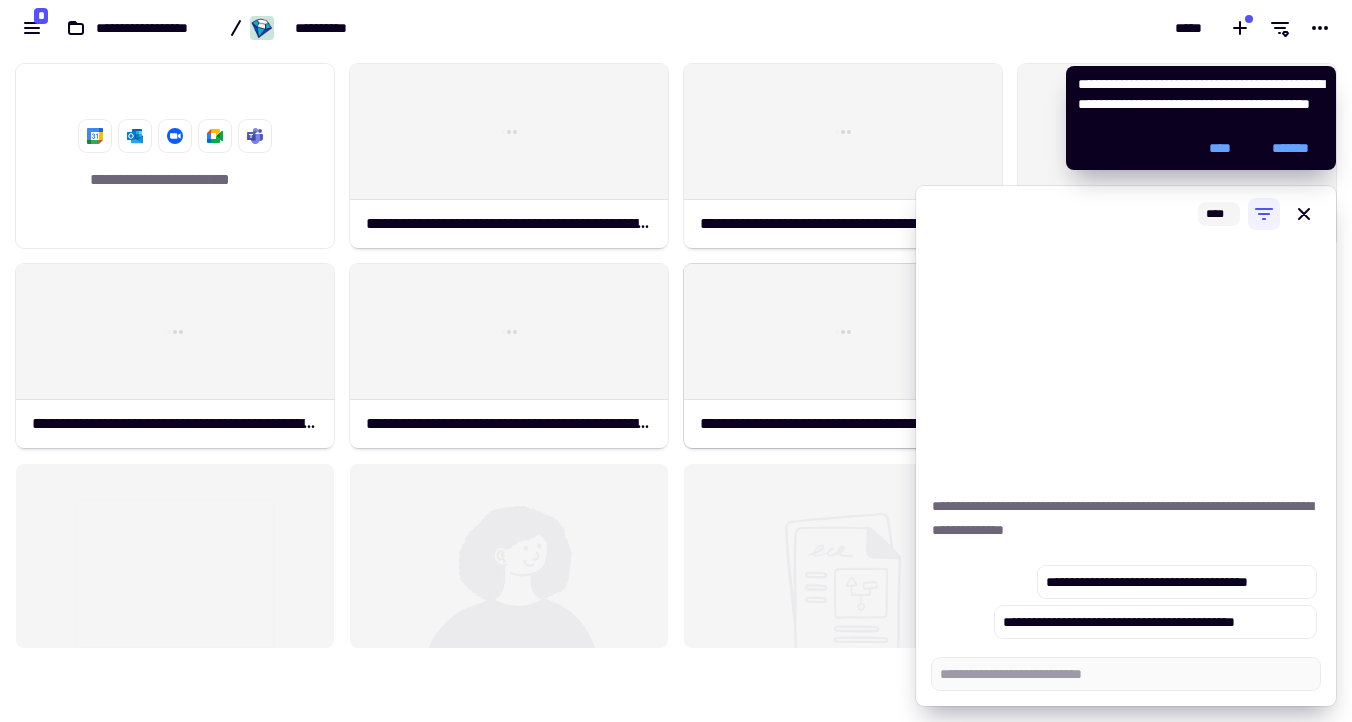 scroll, scrollTop: 1, scrollLeft: 1, axis: both 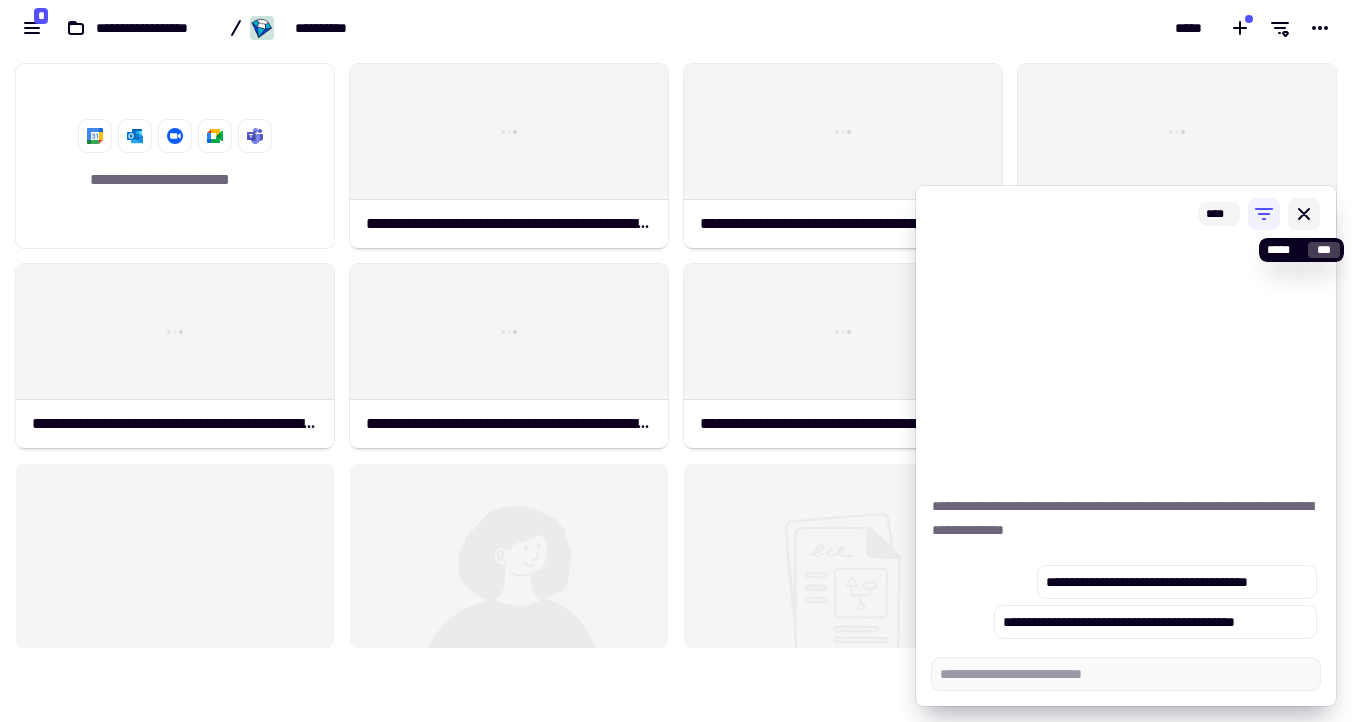 click 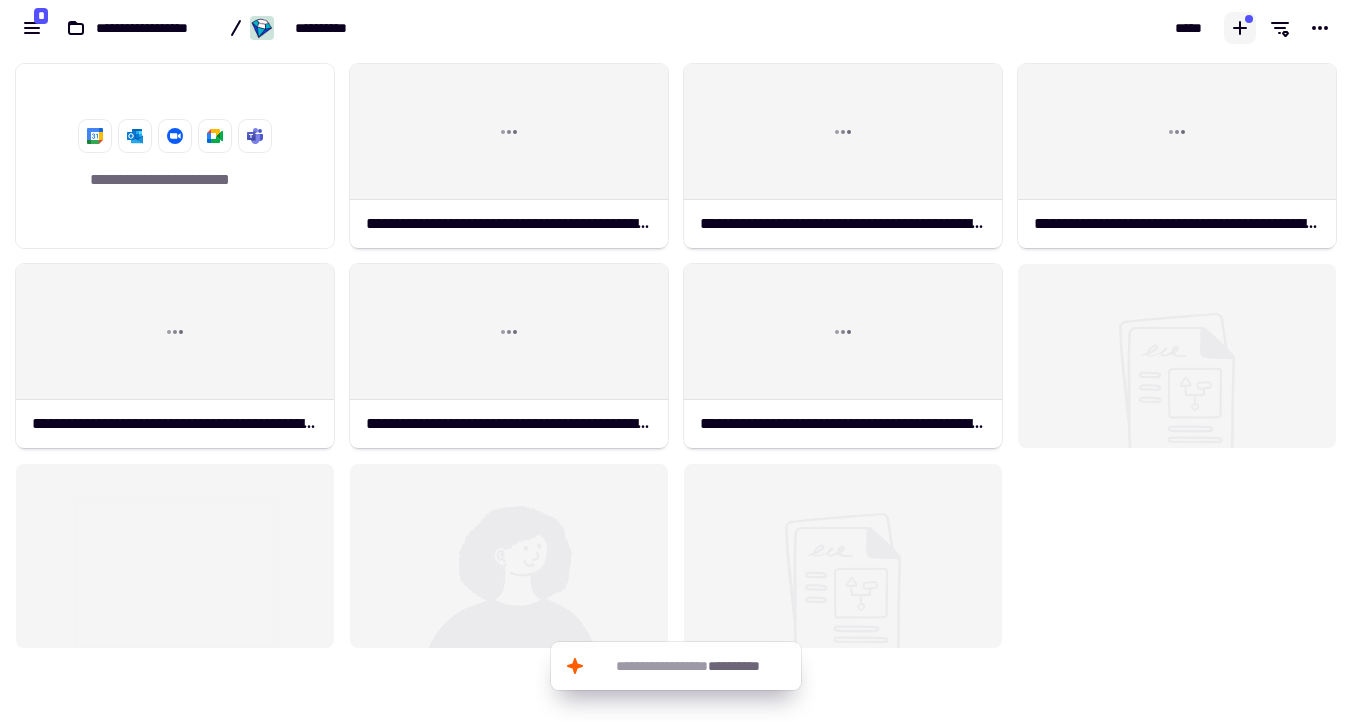 click 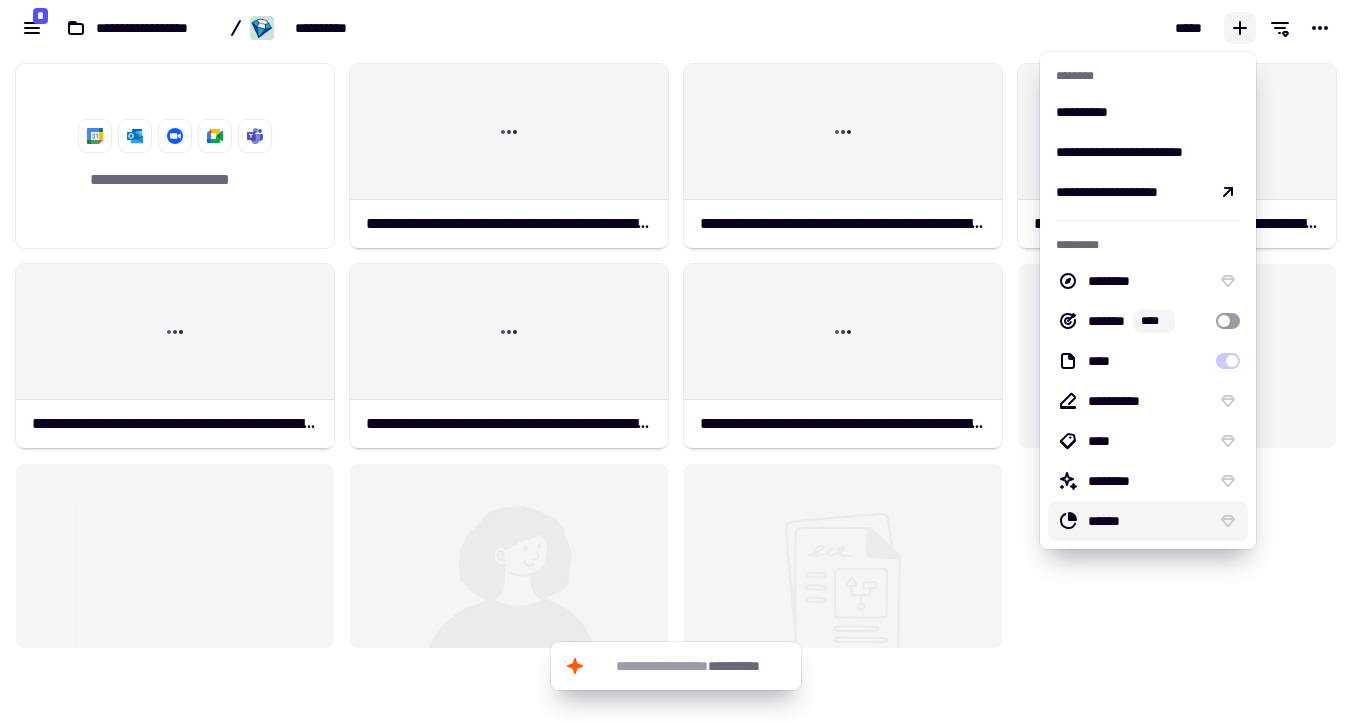 click on "**********" 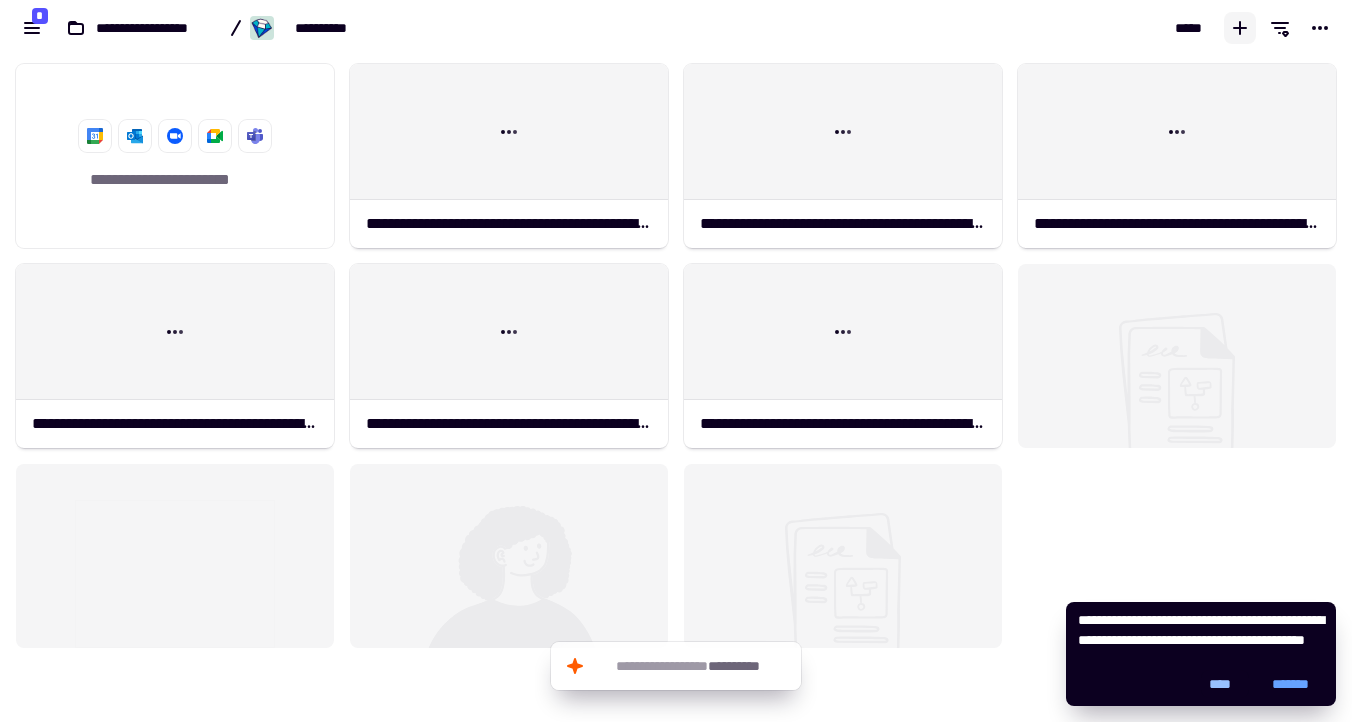 click on "****" 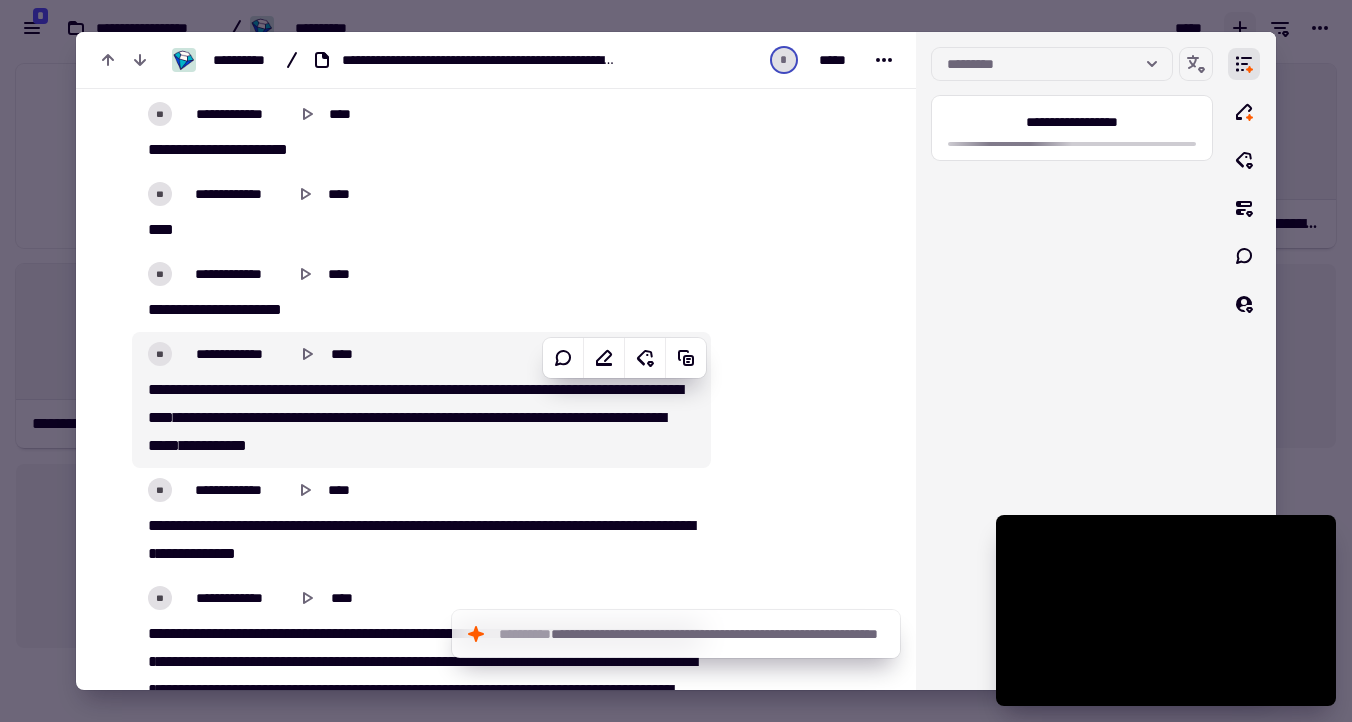scroll, scrollTop: 1653, scrollLeft: 0, axis: vertical 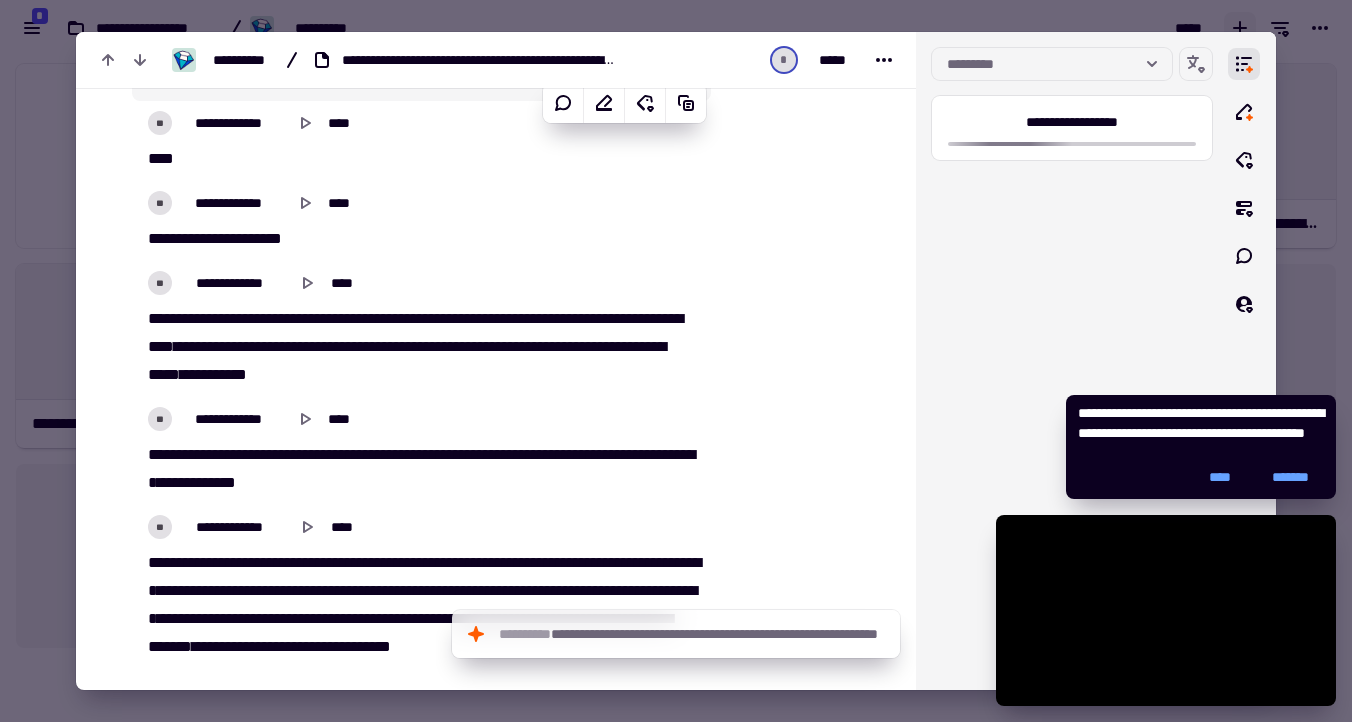 click at bounding box center (676, 361) 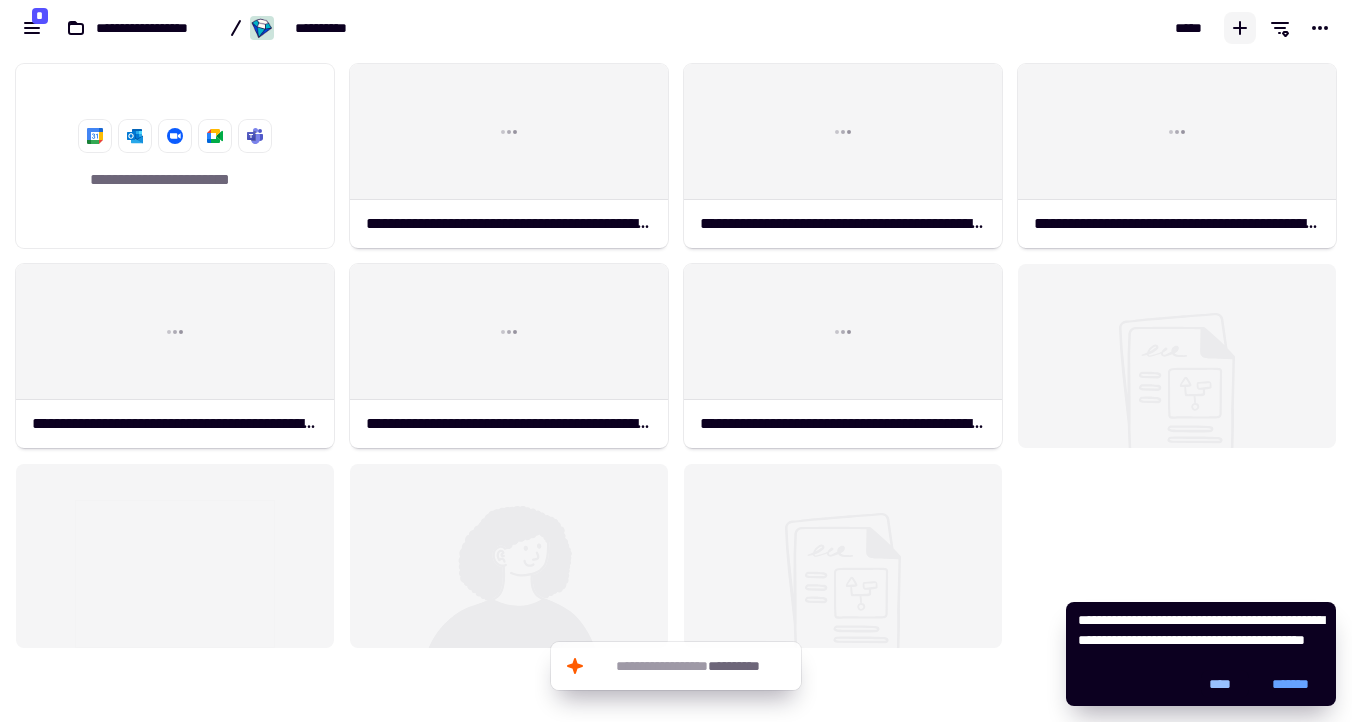 click on "****" 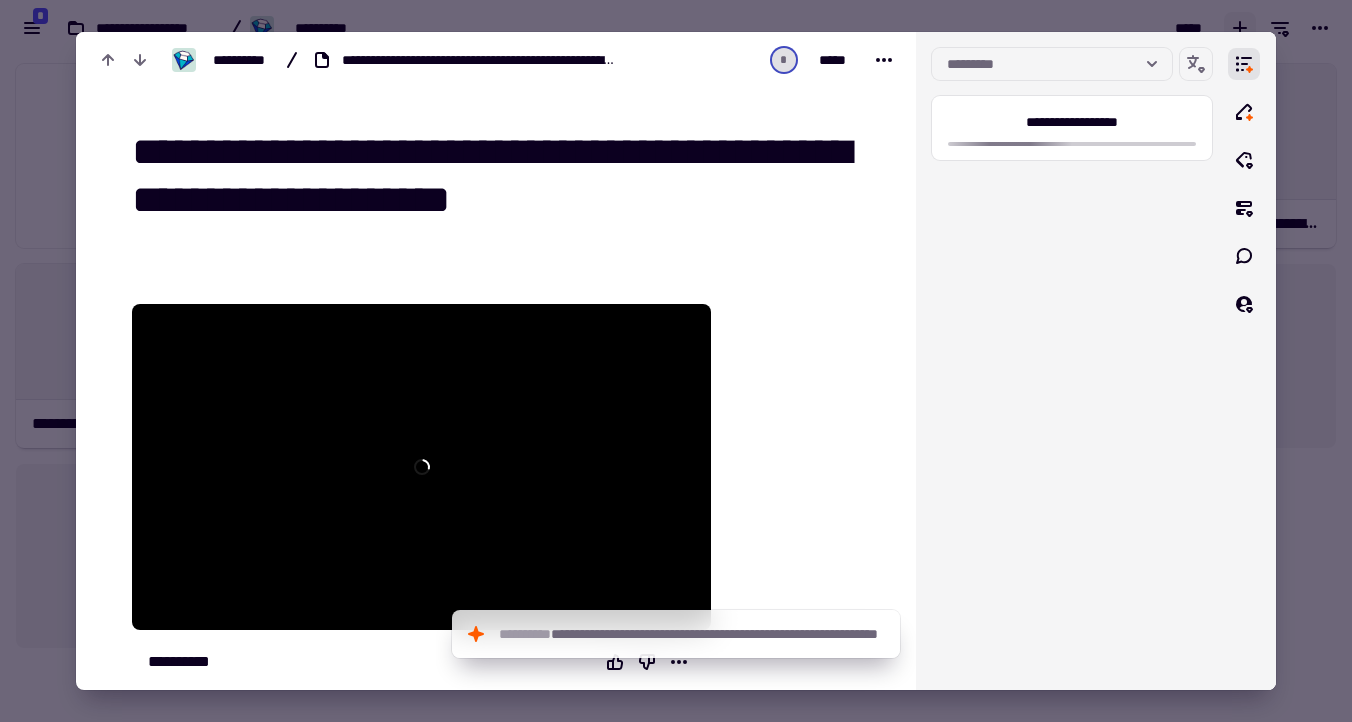 click at bounding box center [676, 361] 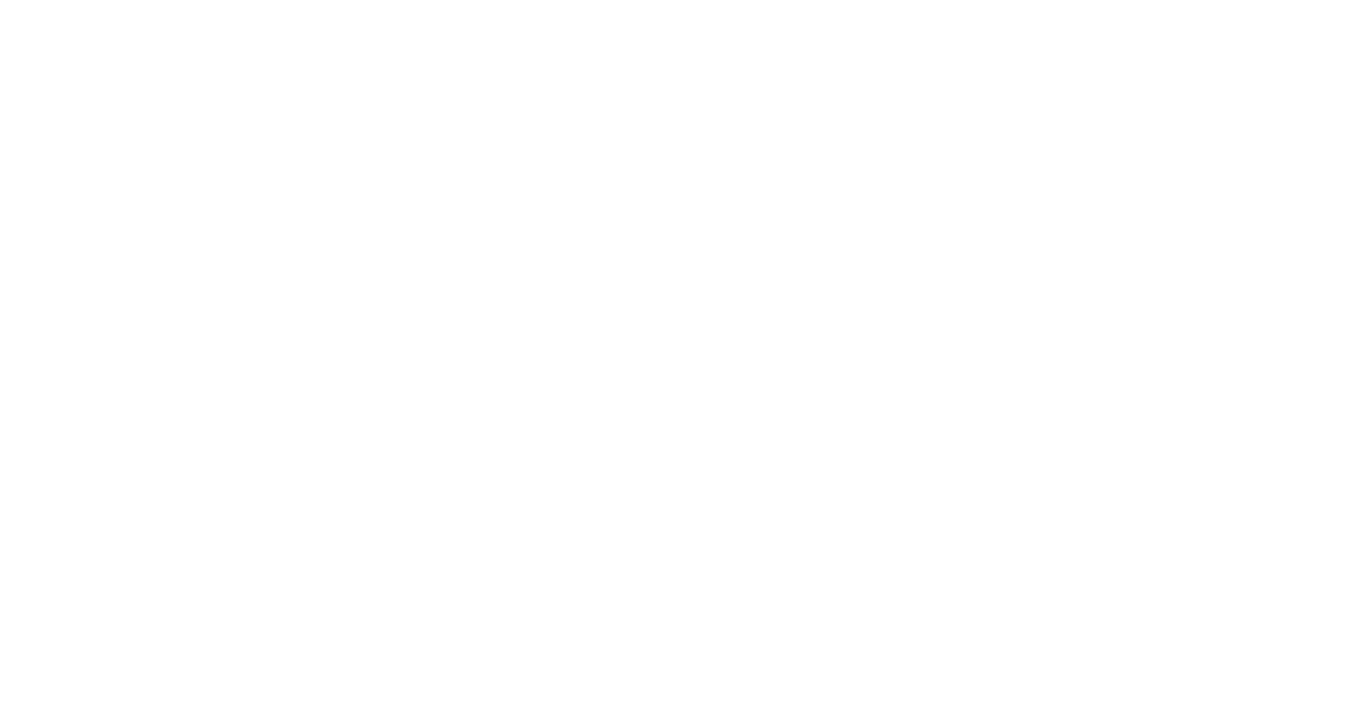 scroll, scrollTop: 0, scrollLeft: 0, axis: both 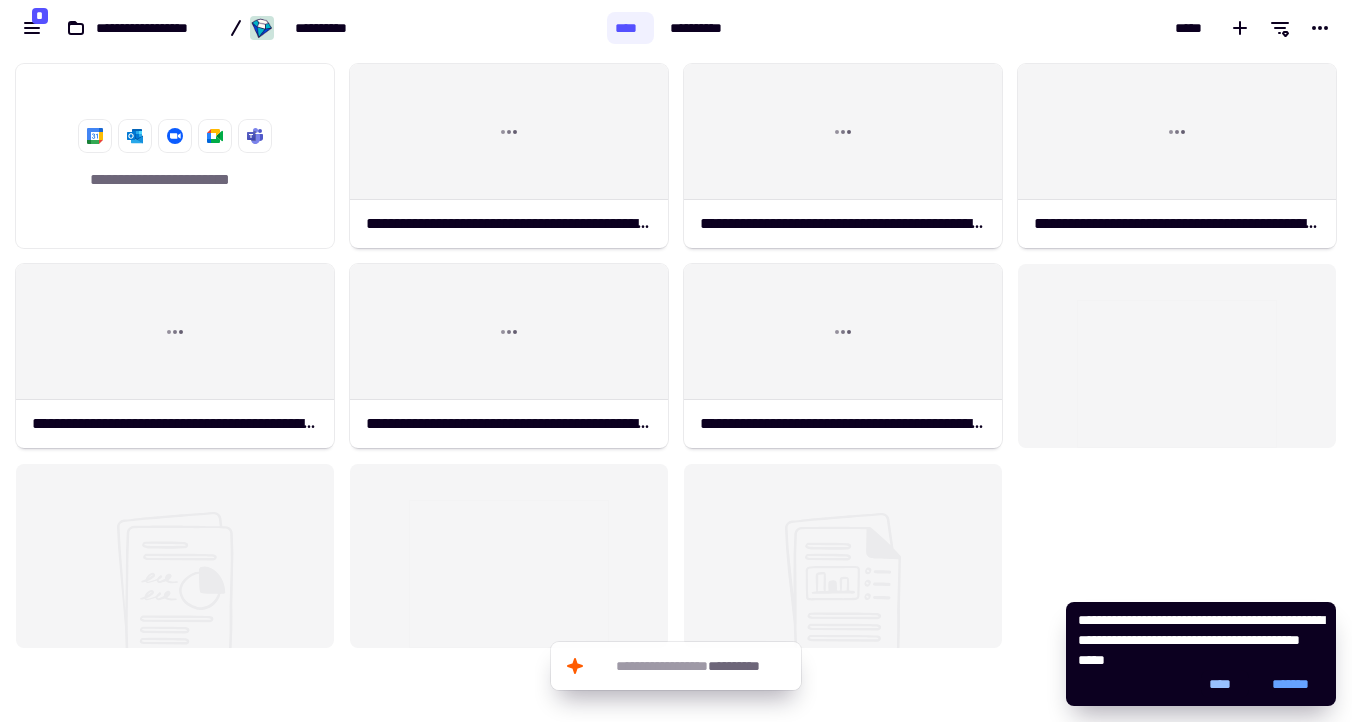 click on "****" 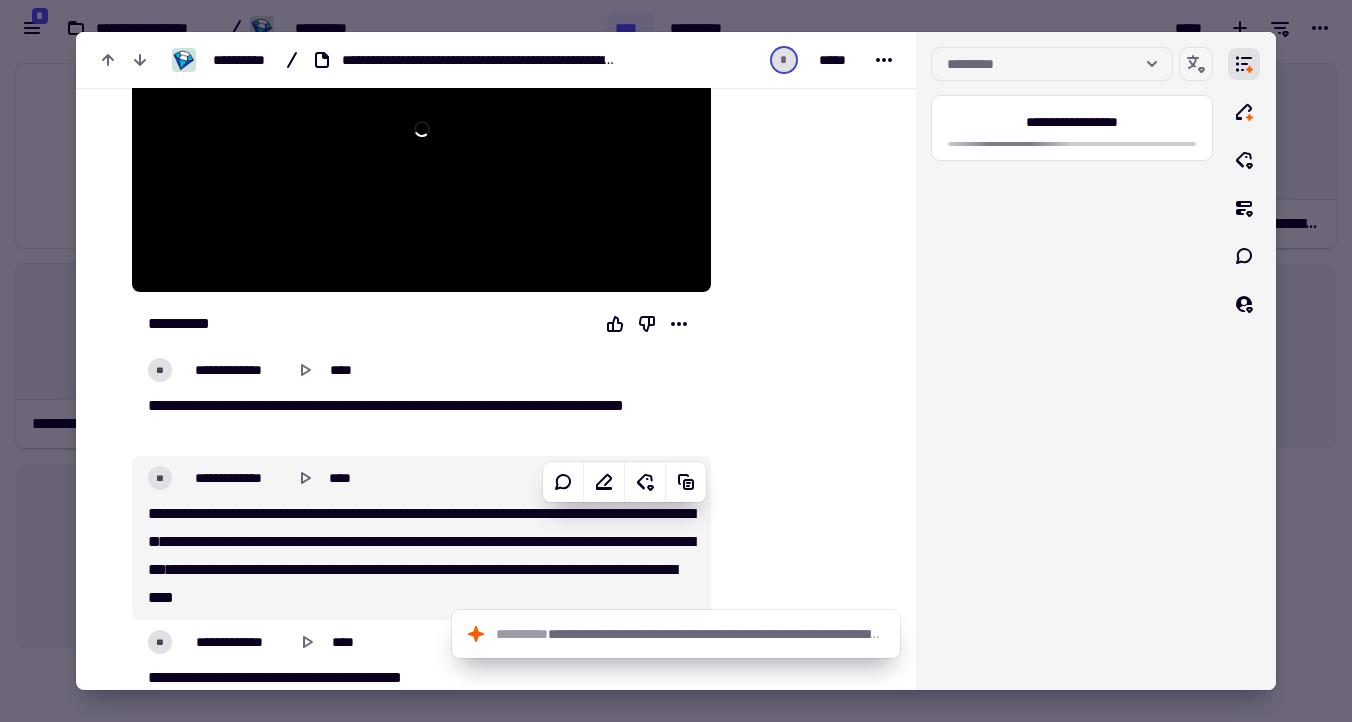 scroll, scrollTop: 389, scrollLeft: 0, axis: vertical 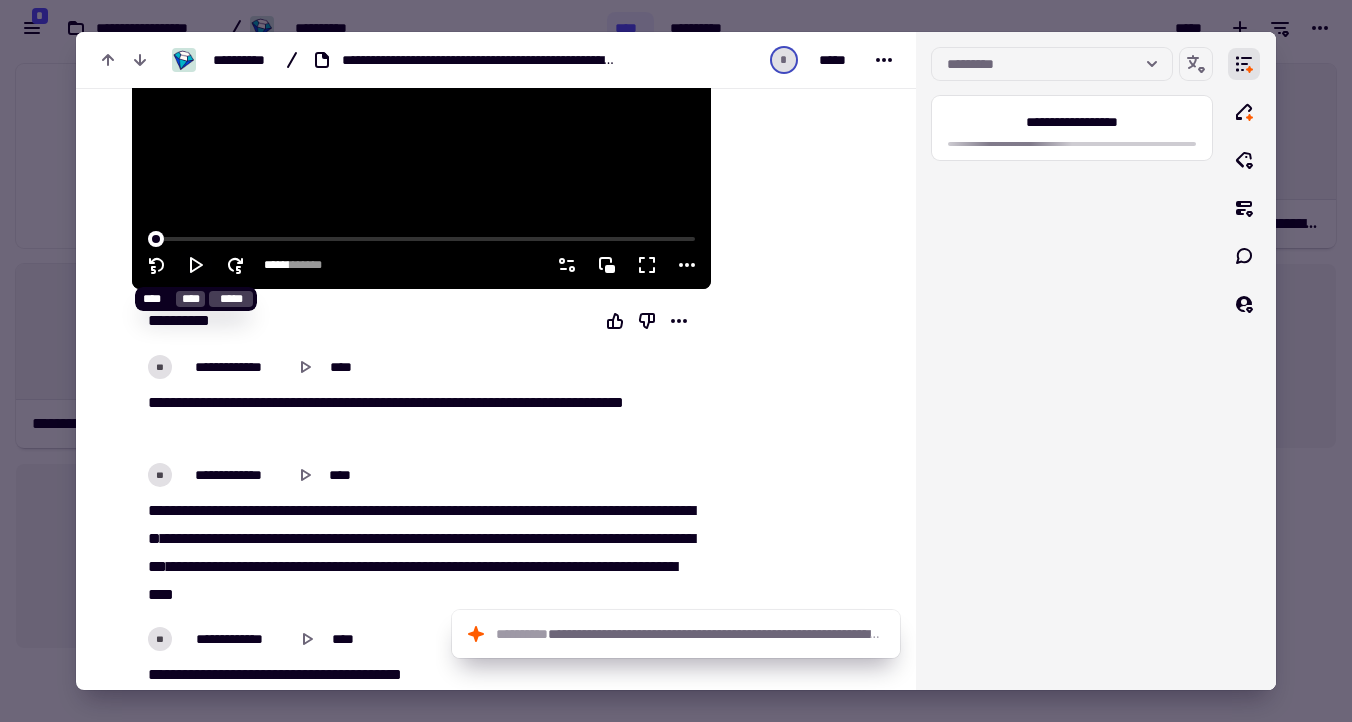 click 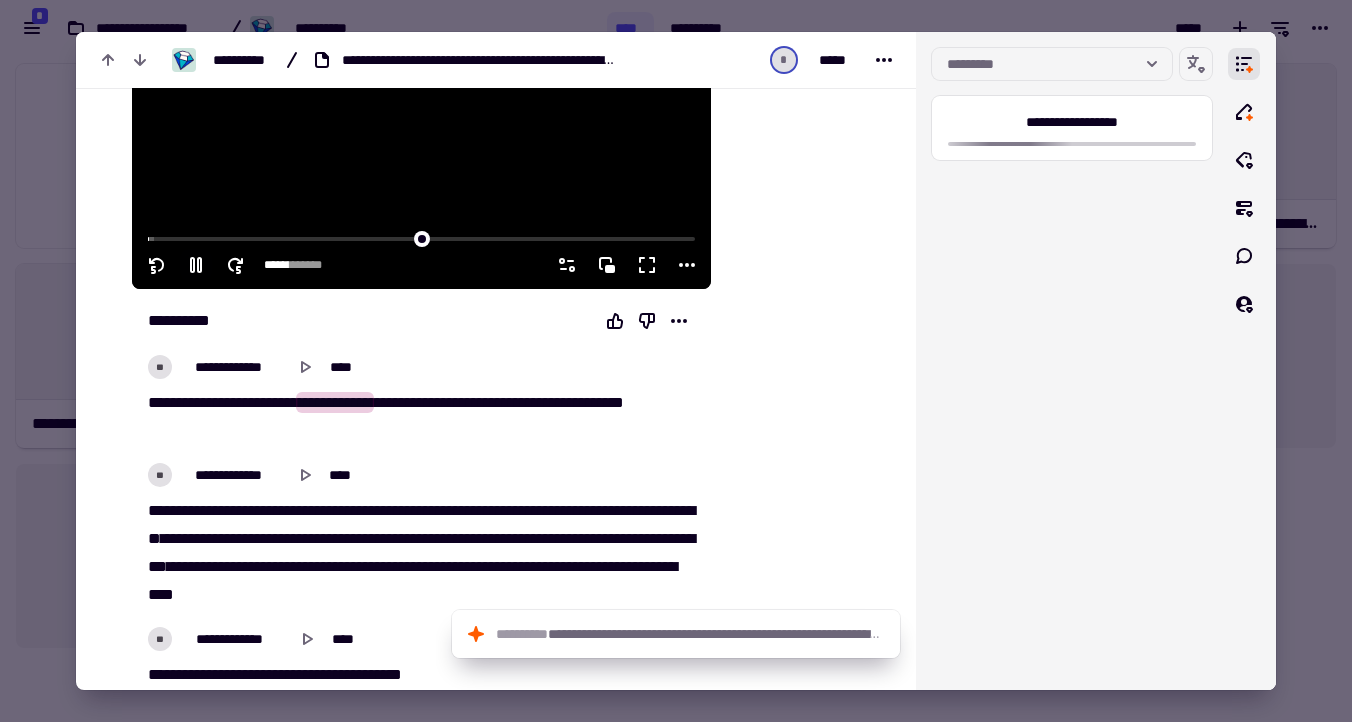 click at bounding box center (421, 126) 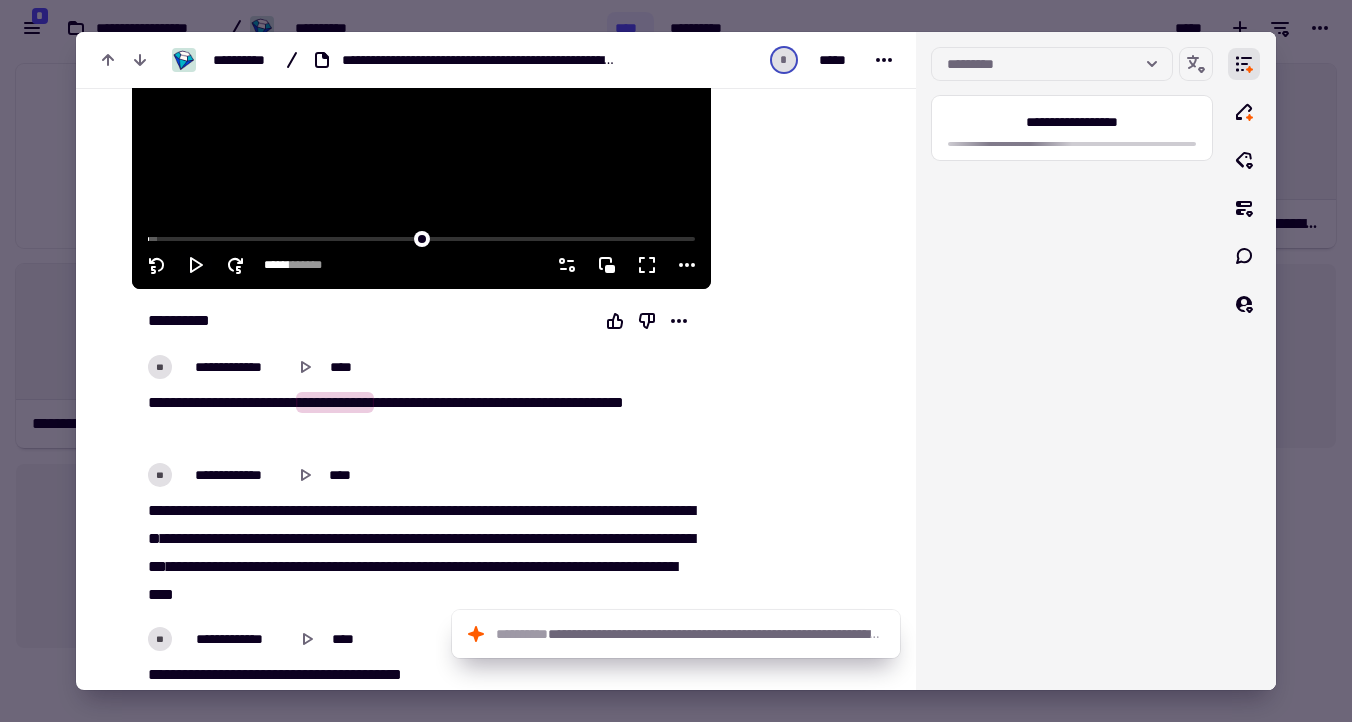 click at bounding box center (421, 126) 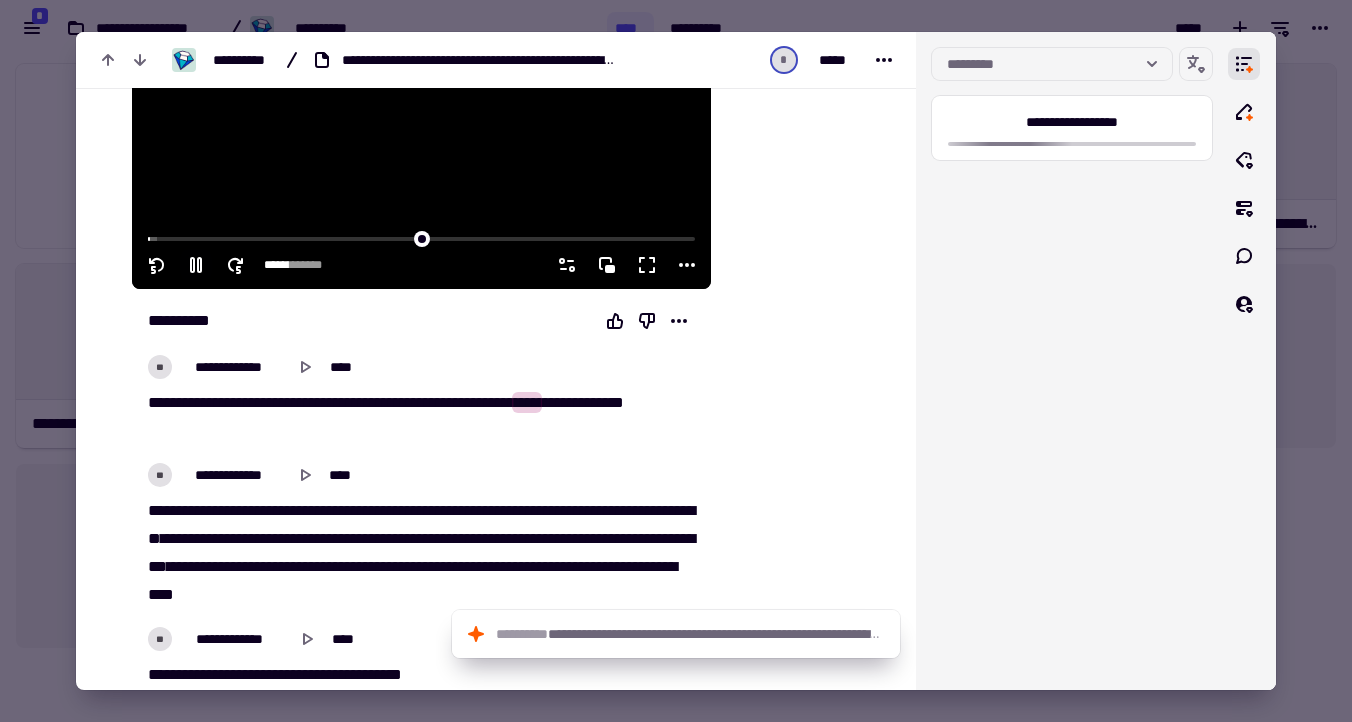 click at bounding box center (421, 126) 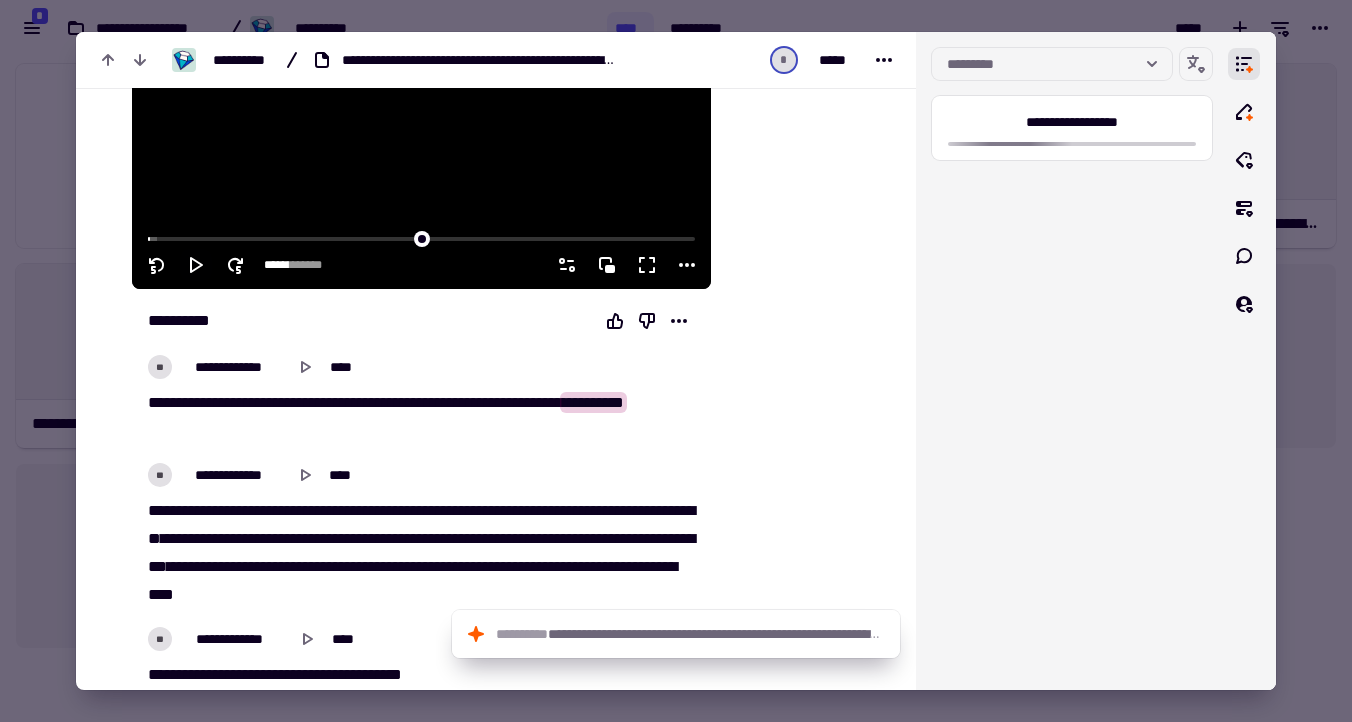 click at bounding box center [421, 126] 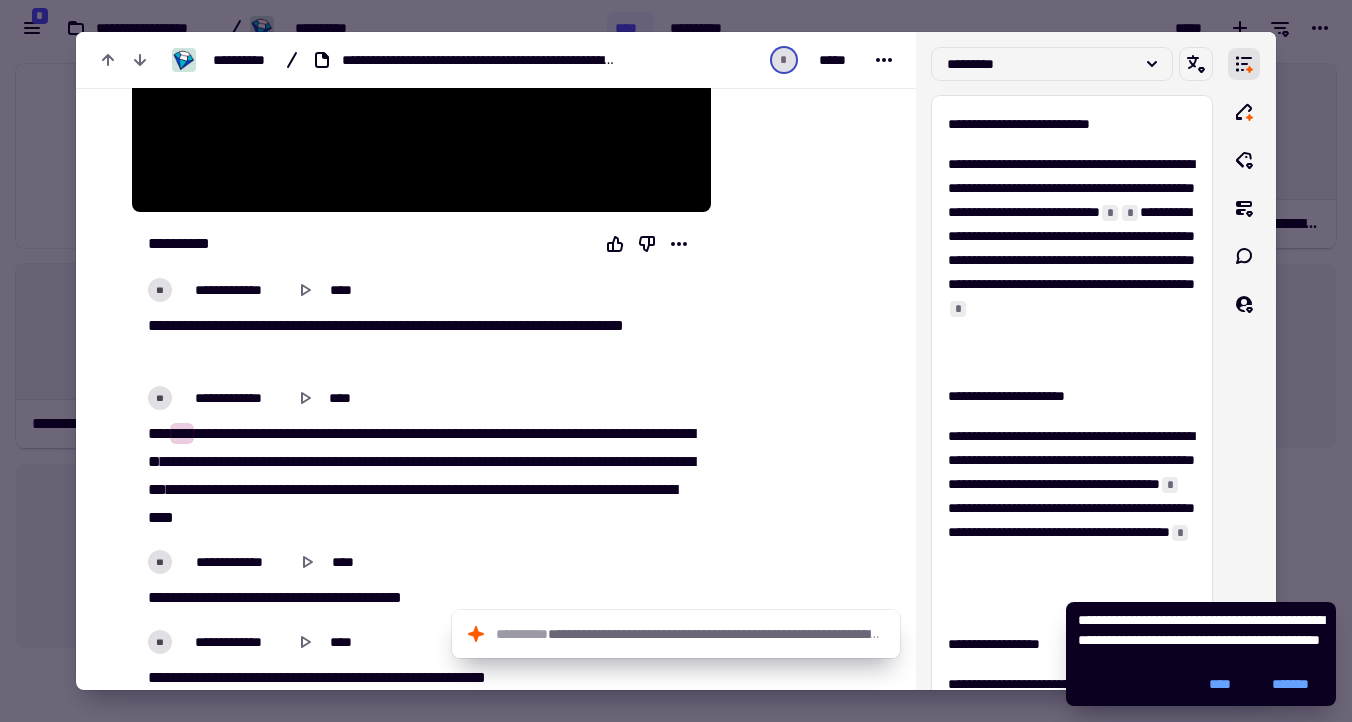 type on "*****" 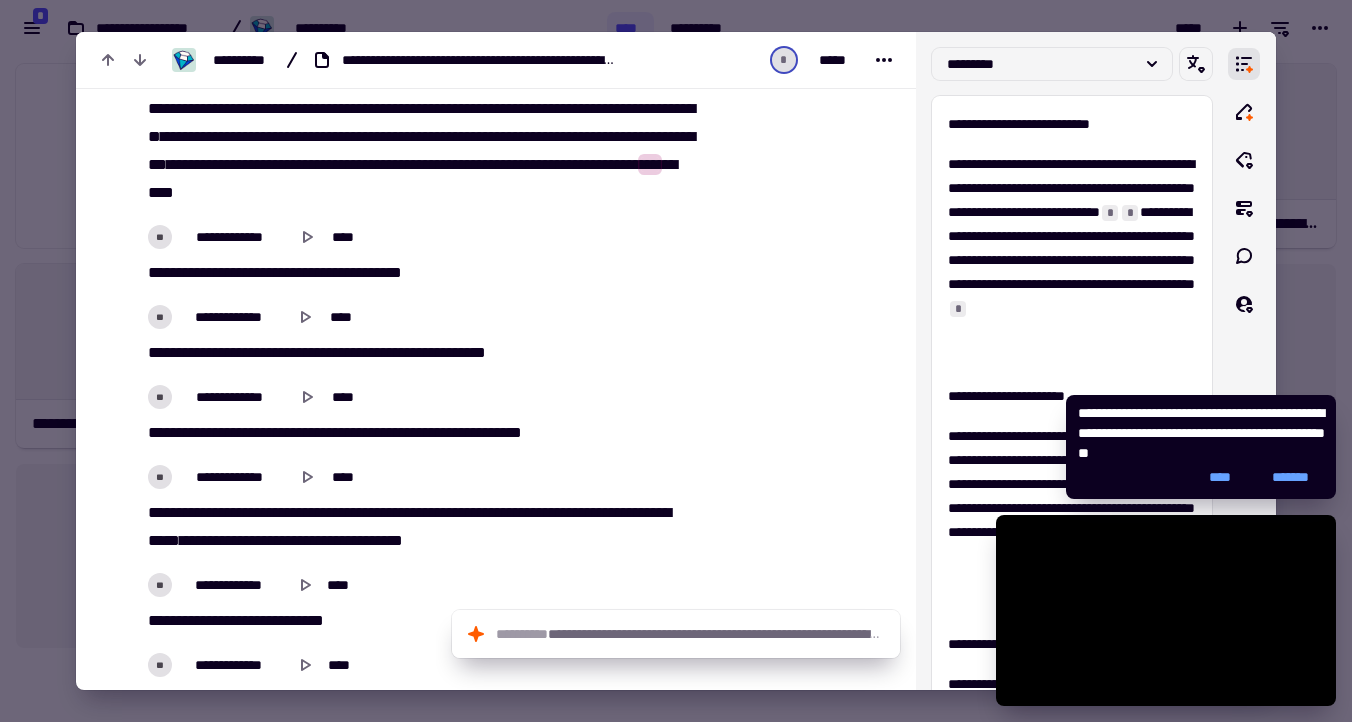 scroll, scrollTop: 823, scrollLeft: 0, axis: vertical 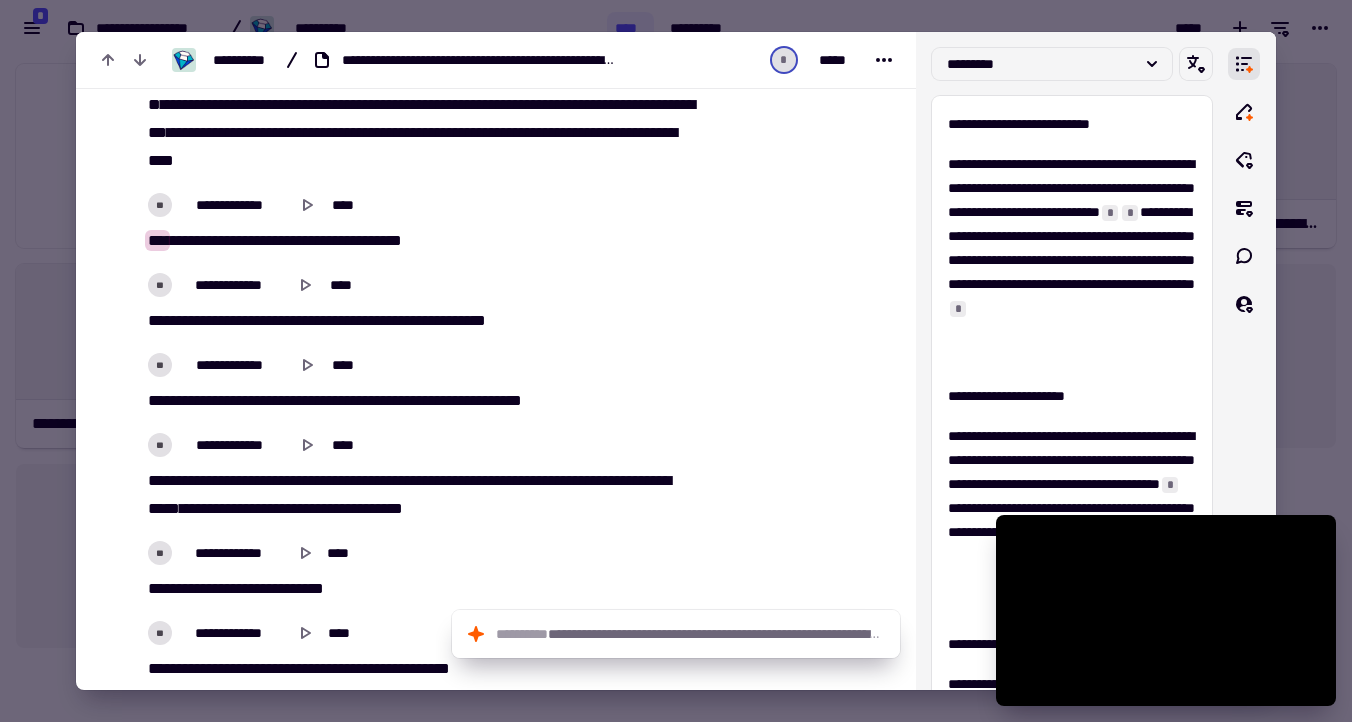 click on "**********" at bounding box center (421, 241) 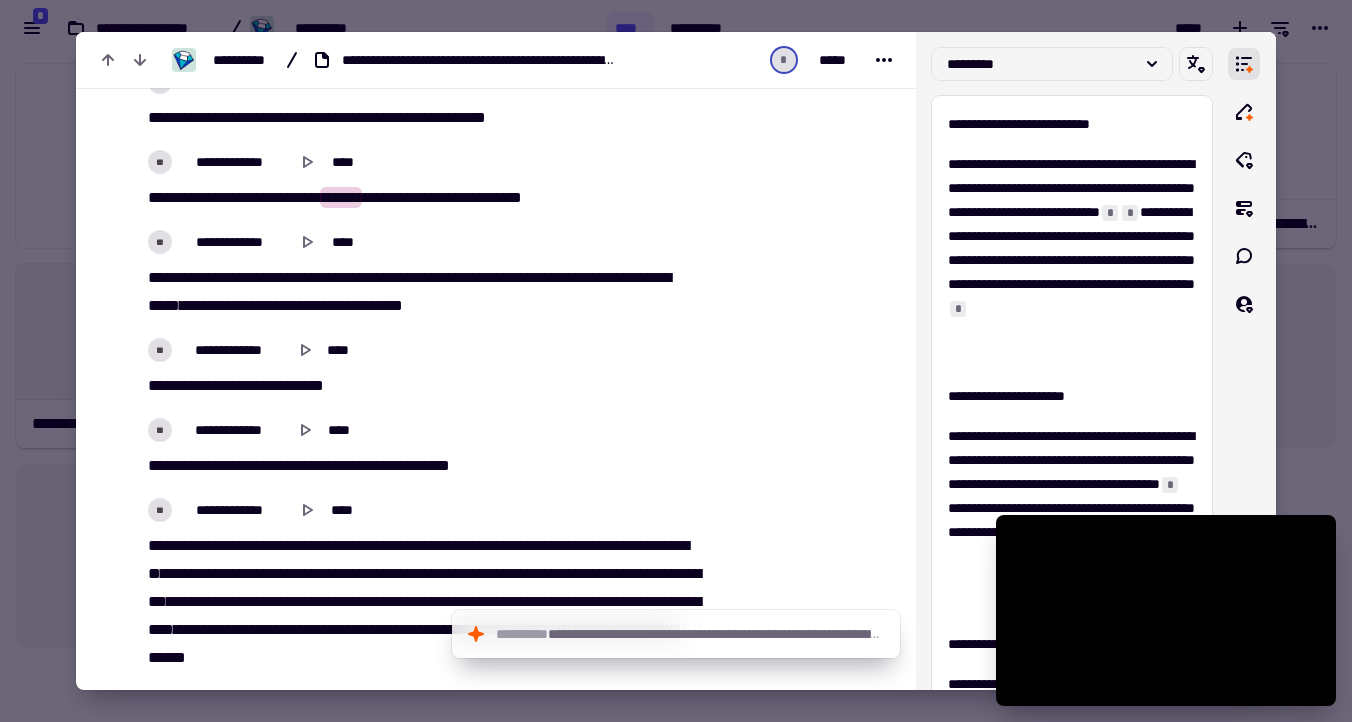 scroll, scrollTop: 1027, scrollLeft: 0, axis: vertical 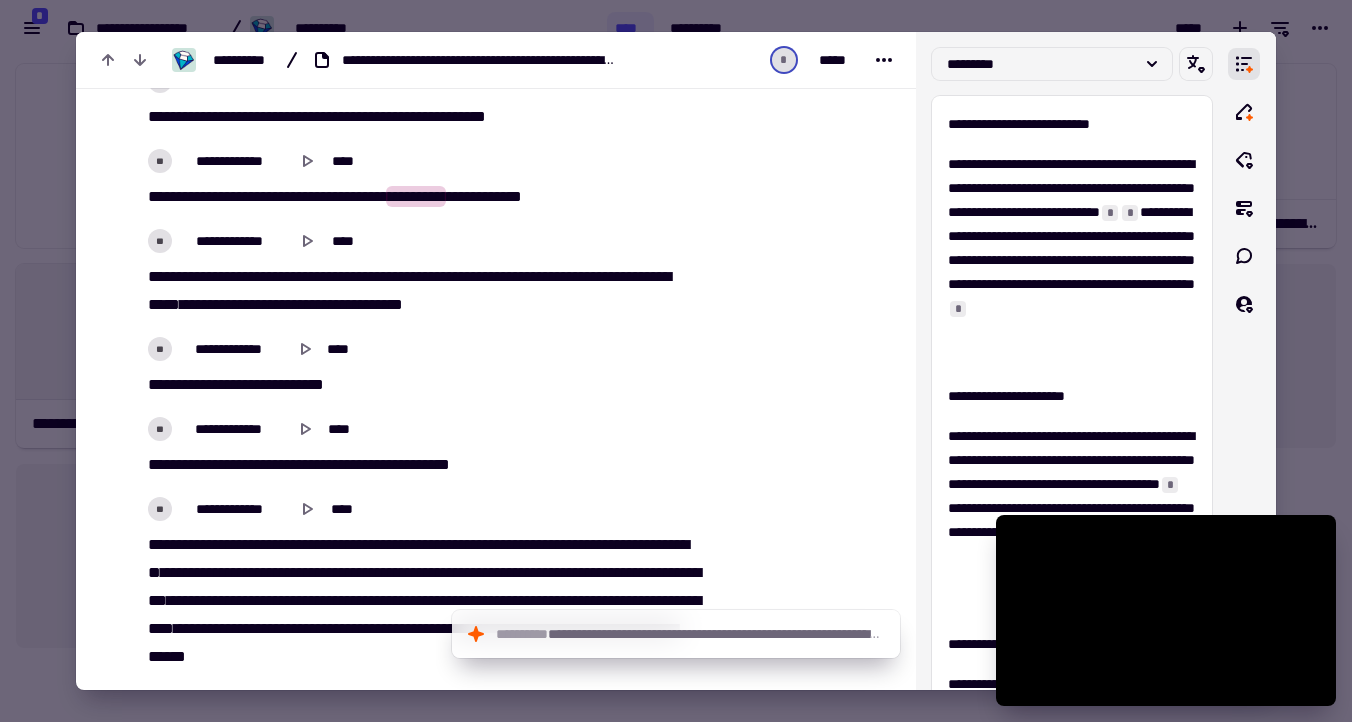 click on "***" at bounding box center [509, 196] 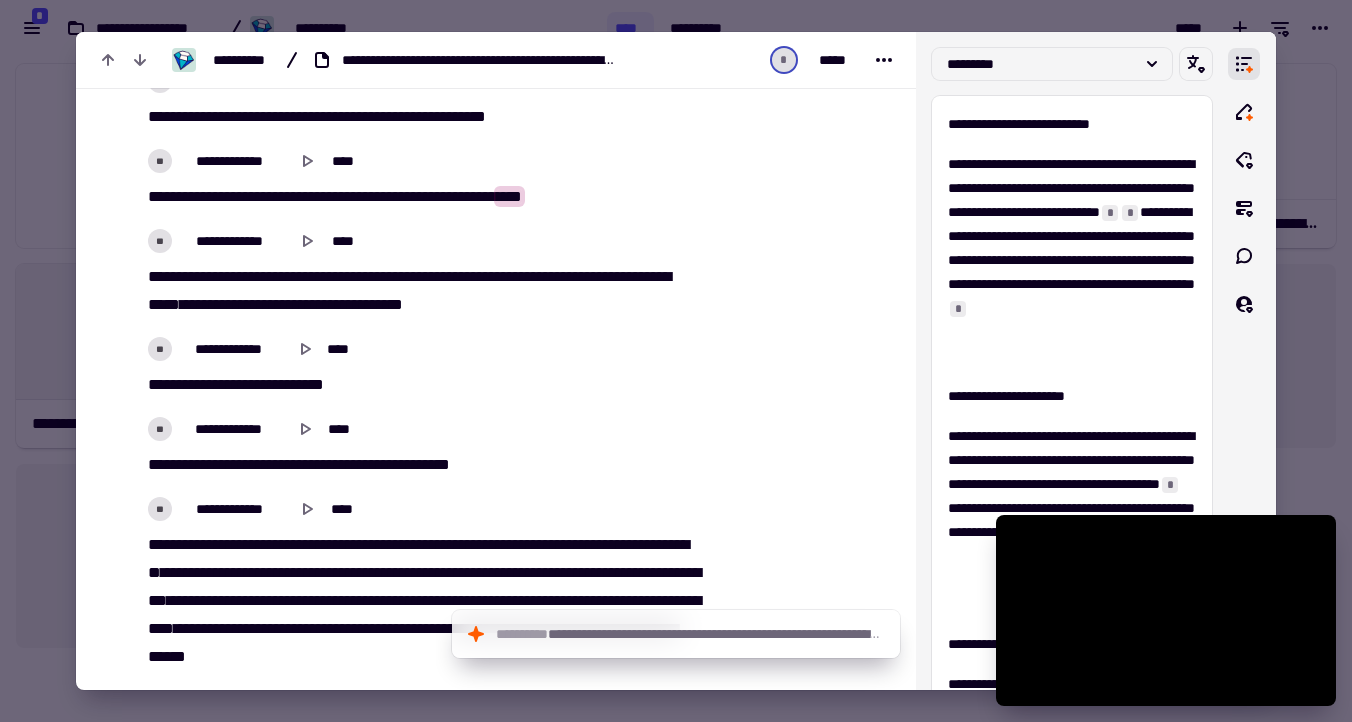 click on "***" at bounding box center (509, 196) 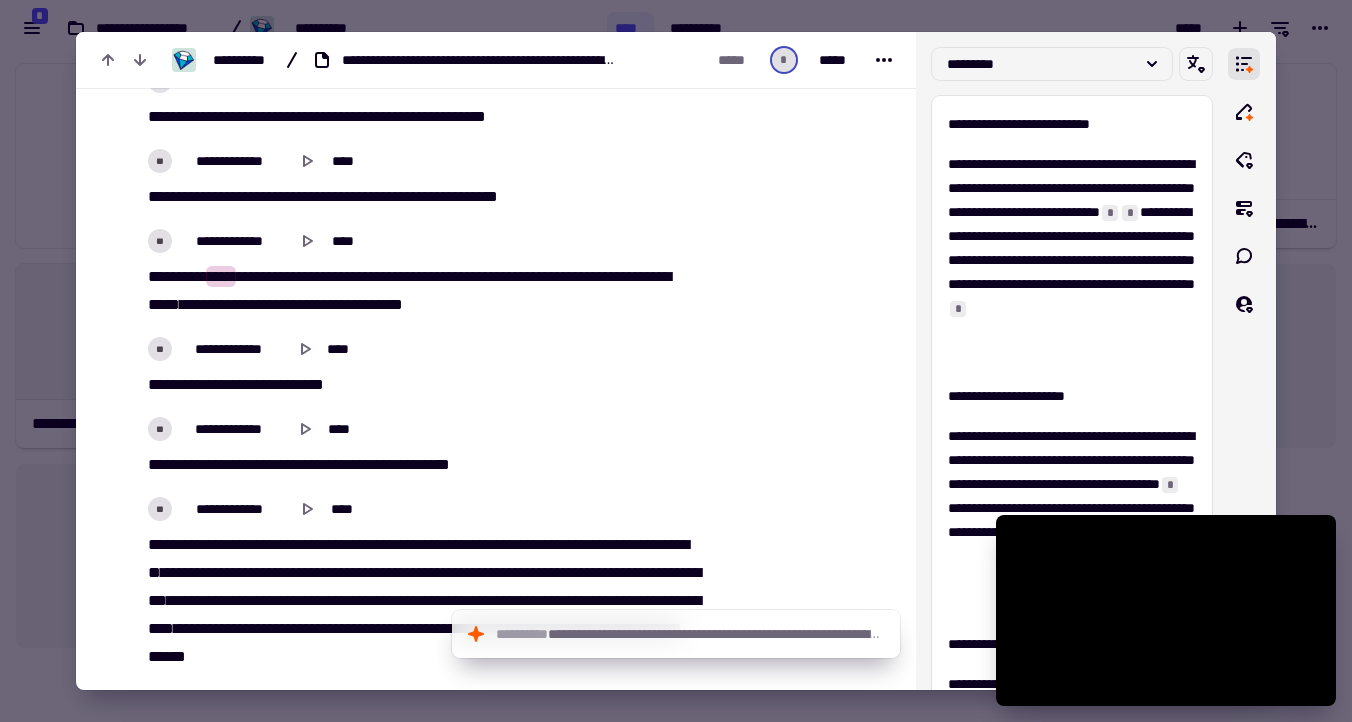 click on "***" at bounding box center (320, 276) 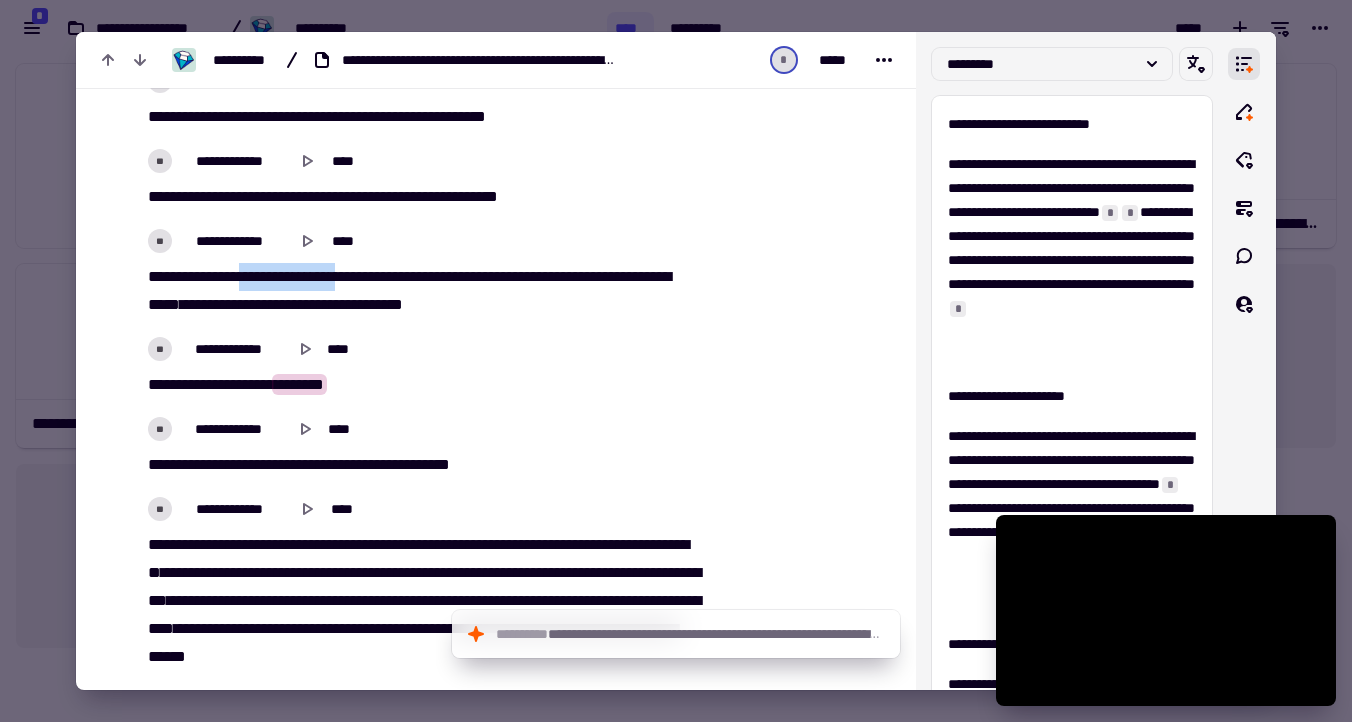 drag, startPoint x: 372, startPoint y: 275, endPoint x: 264, endPoint y: 279, distance: 108.07405 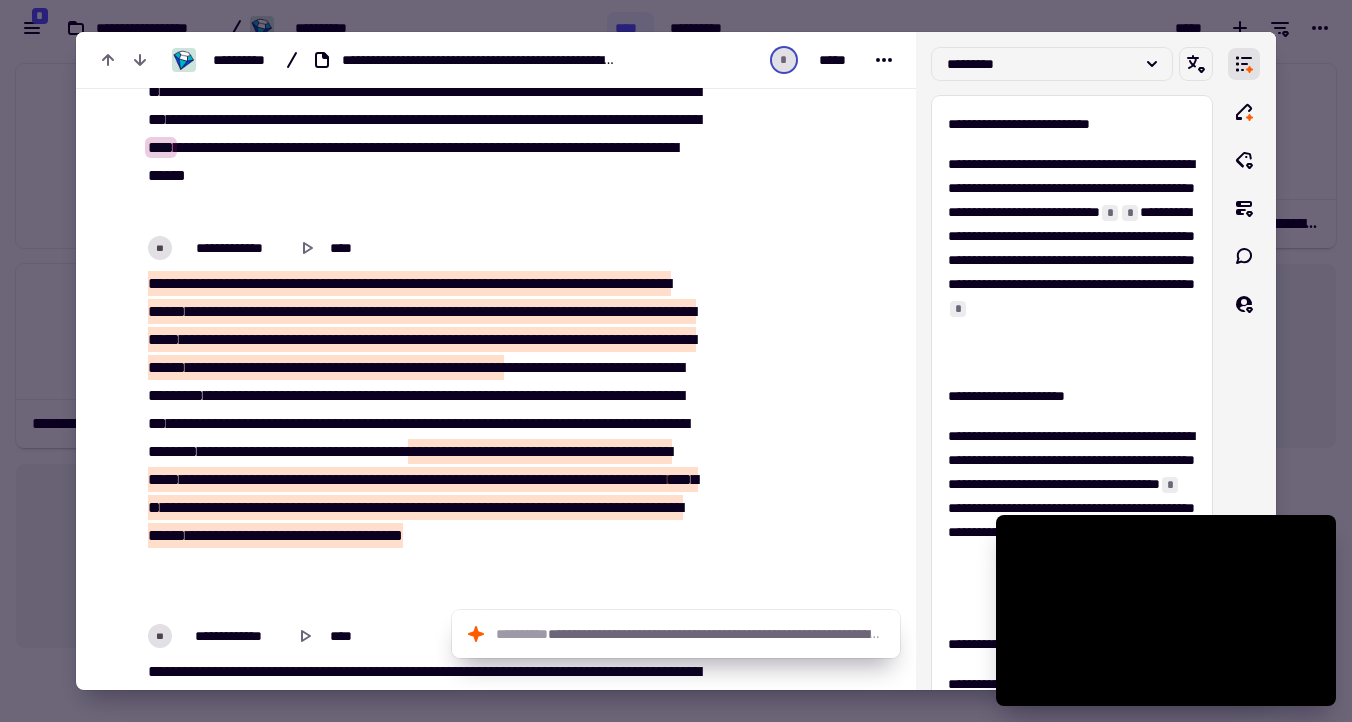 scroll, scrollTop: 1473, scrollLeft: 0, axis: vertical 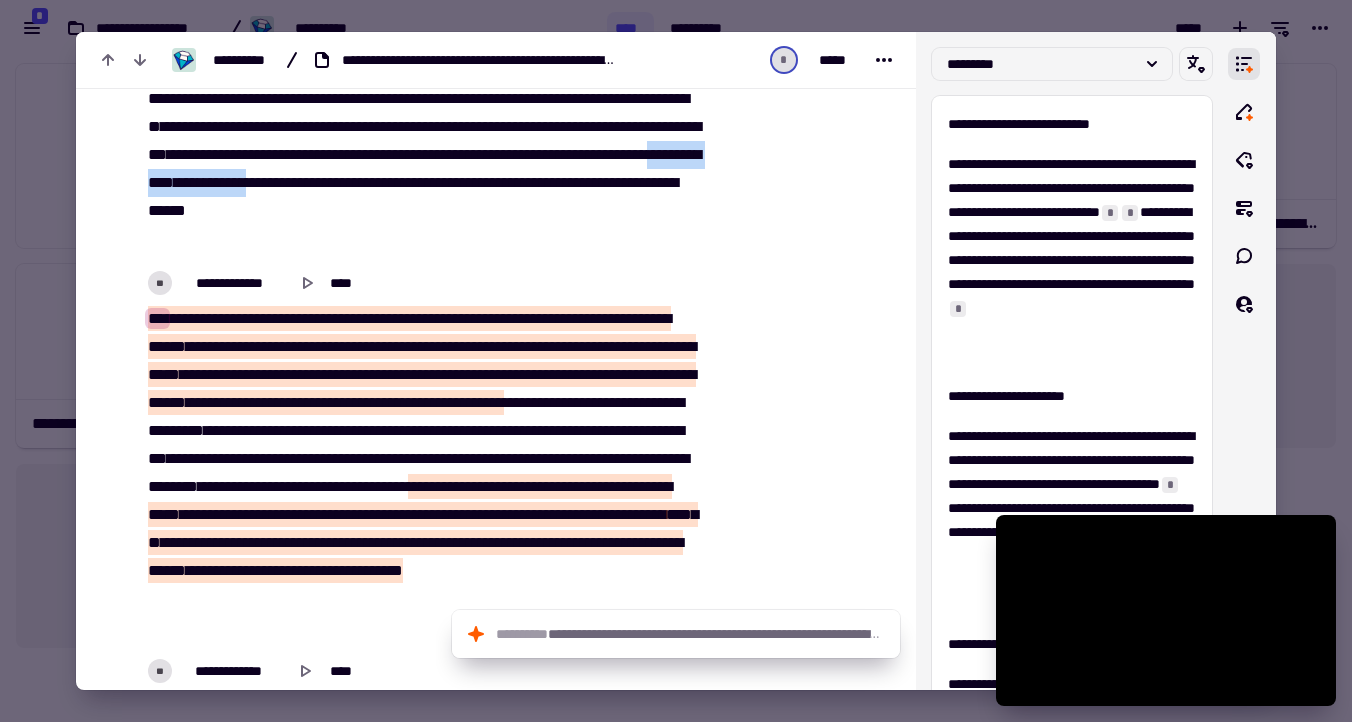 drag, startPoint x: 473, startPoint y: 182, endPoint x: 656, endPoint y: 190, distance: 183.17477 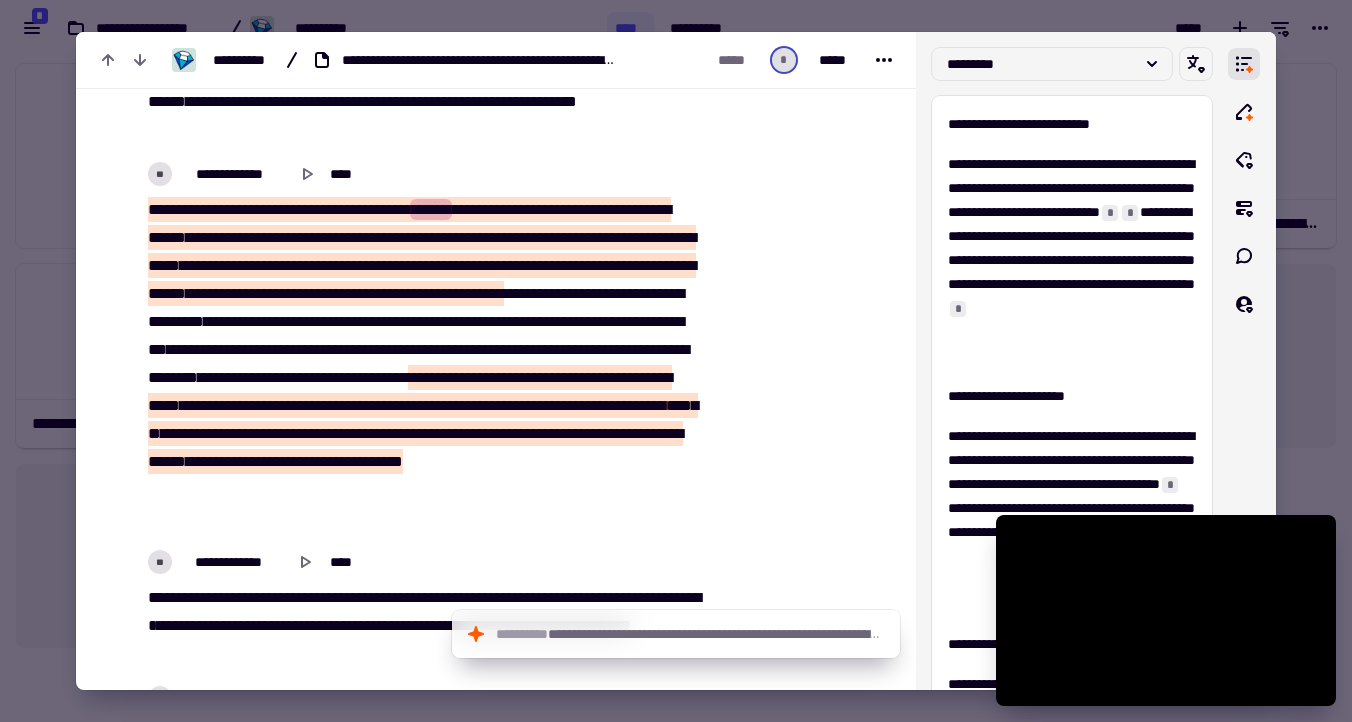 scroll, scrollTop: 1556, scrollLeft: 0, axis: vertical 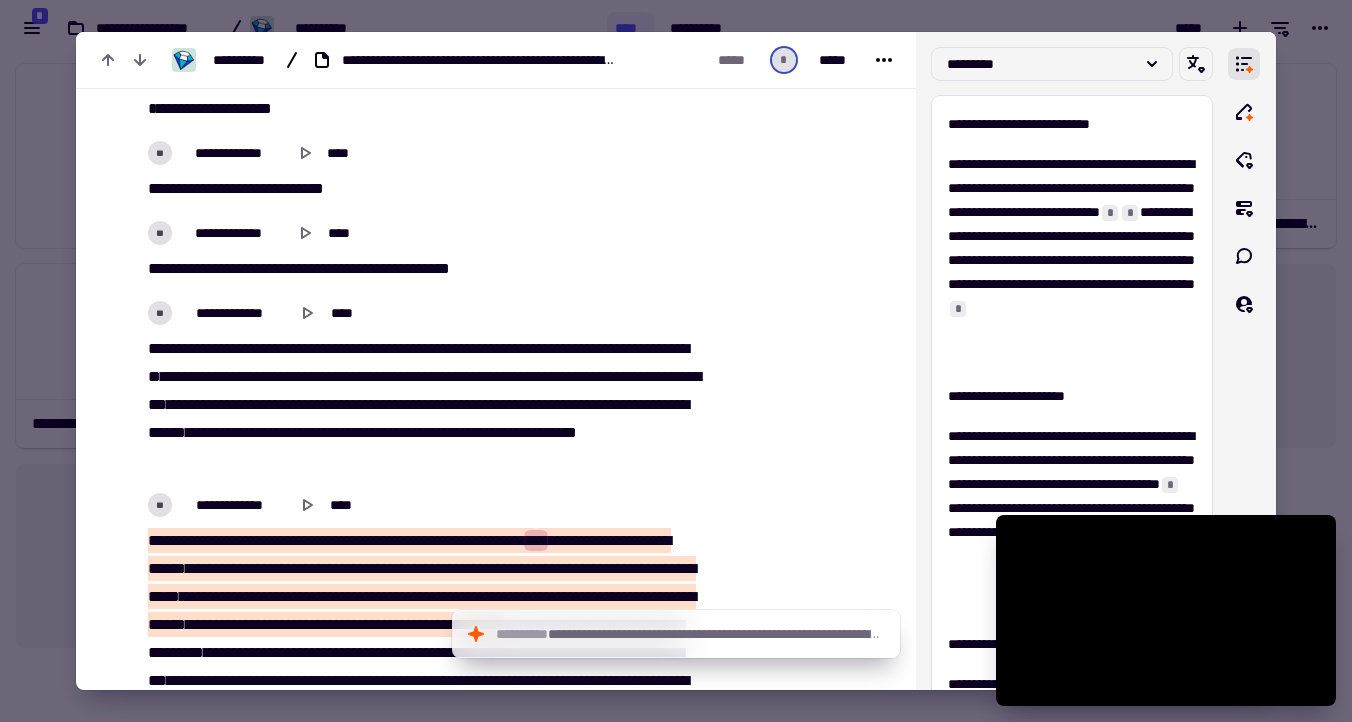 type on "******" 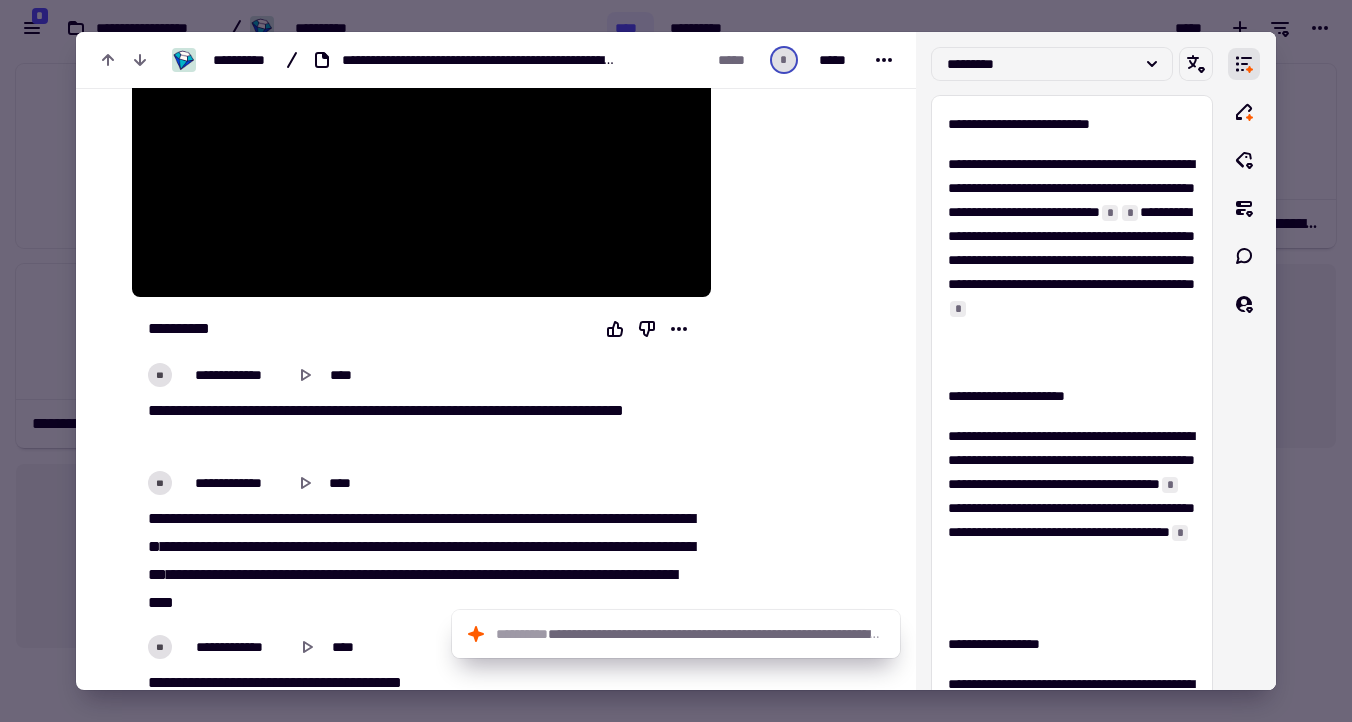 scroll, scrollTop: 354, scrollLeft: 0, axis: vertical 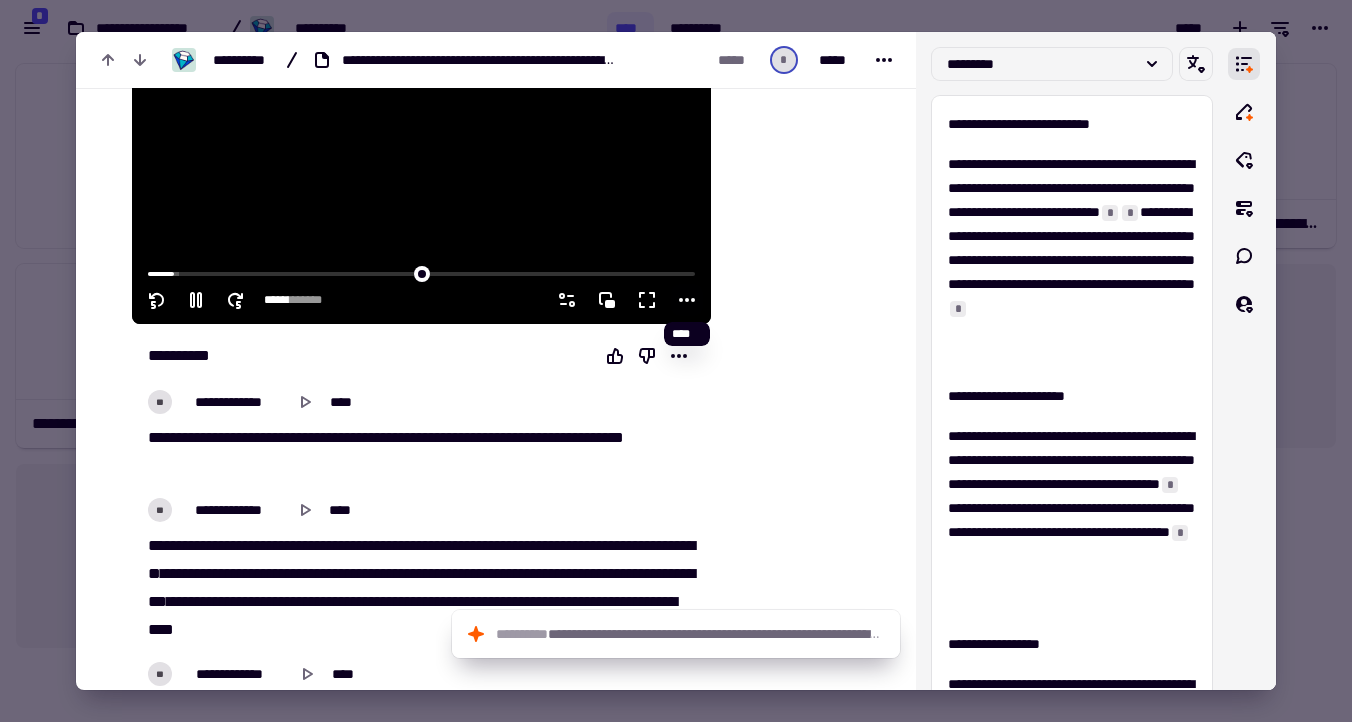 click 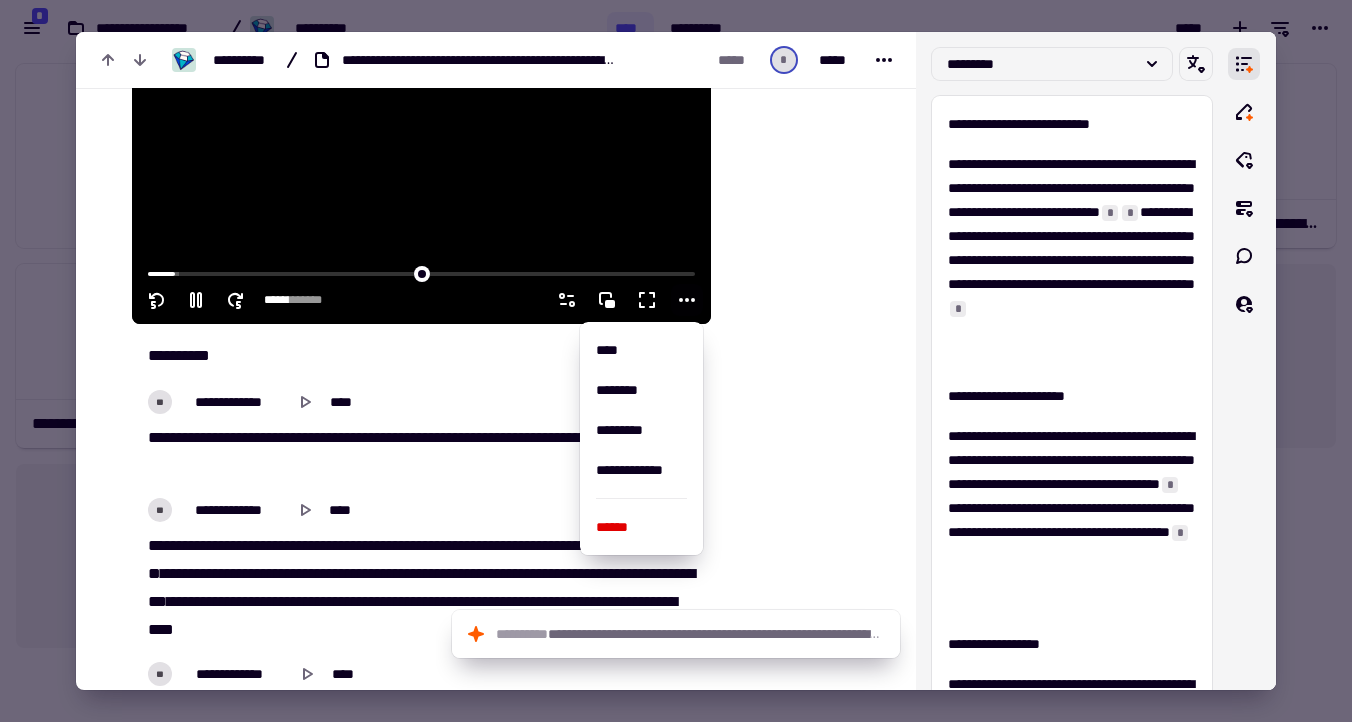 click at bounding box center (799, 10653) 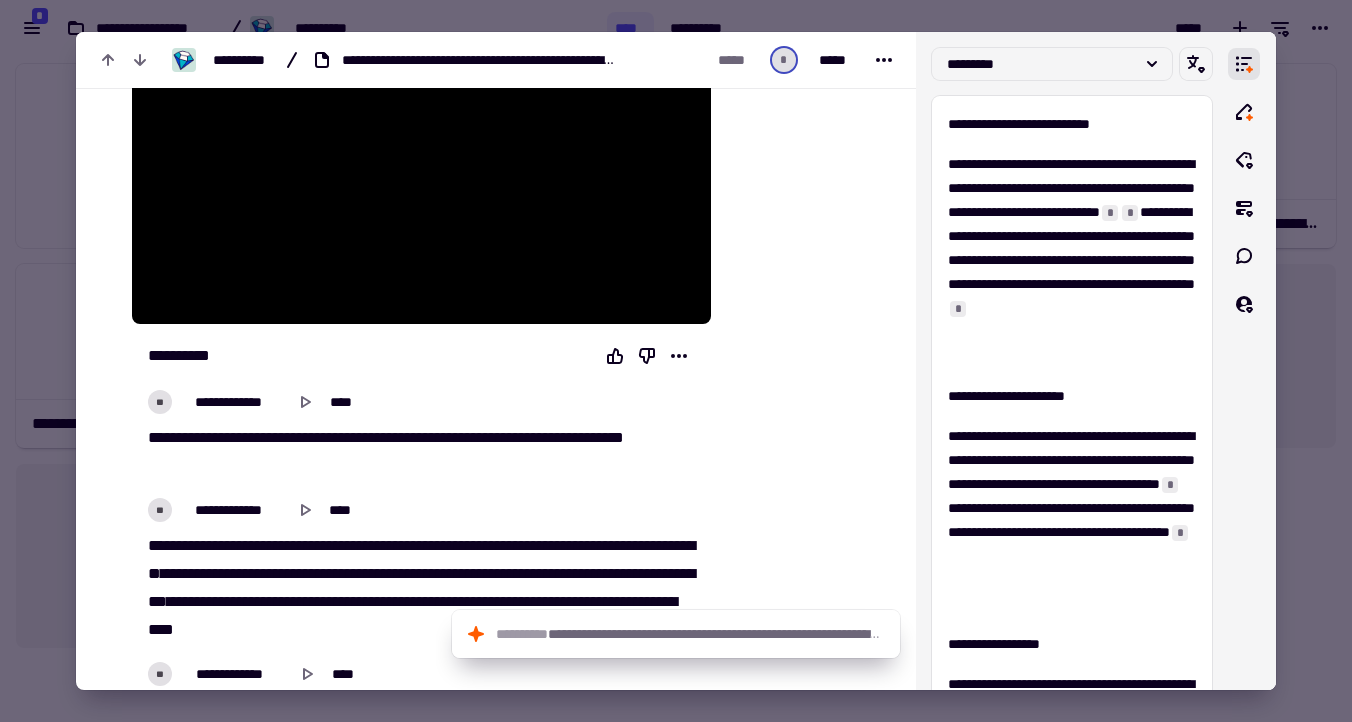 type on "******" 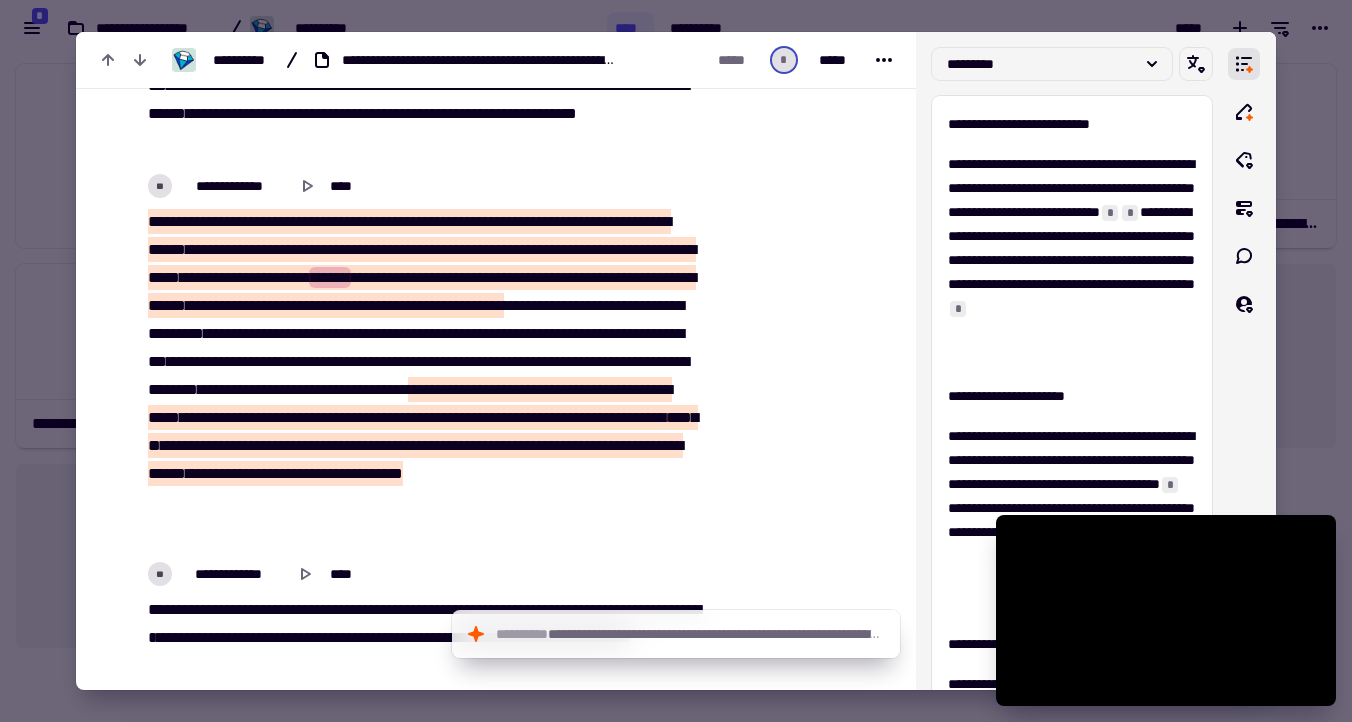 scroll, scrollTop: 1543, scrollLeft: 0, axis: vertical 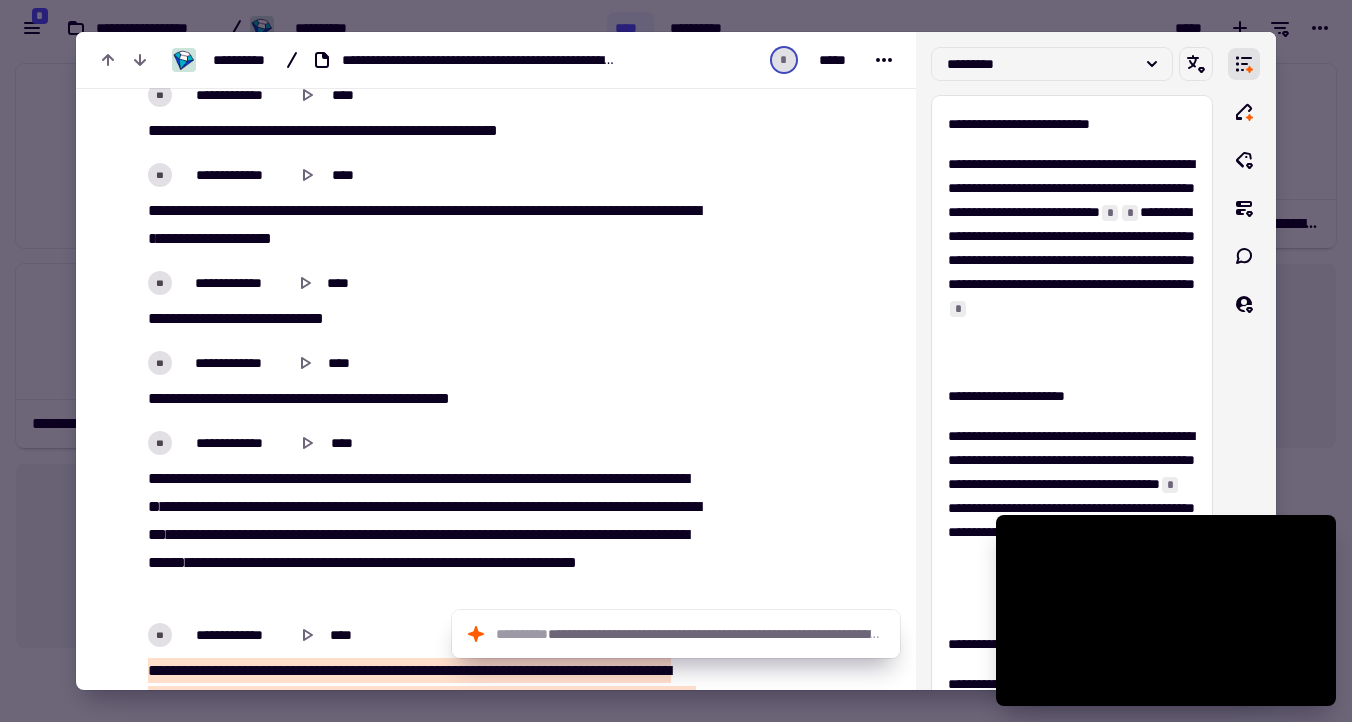type on "******" 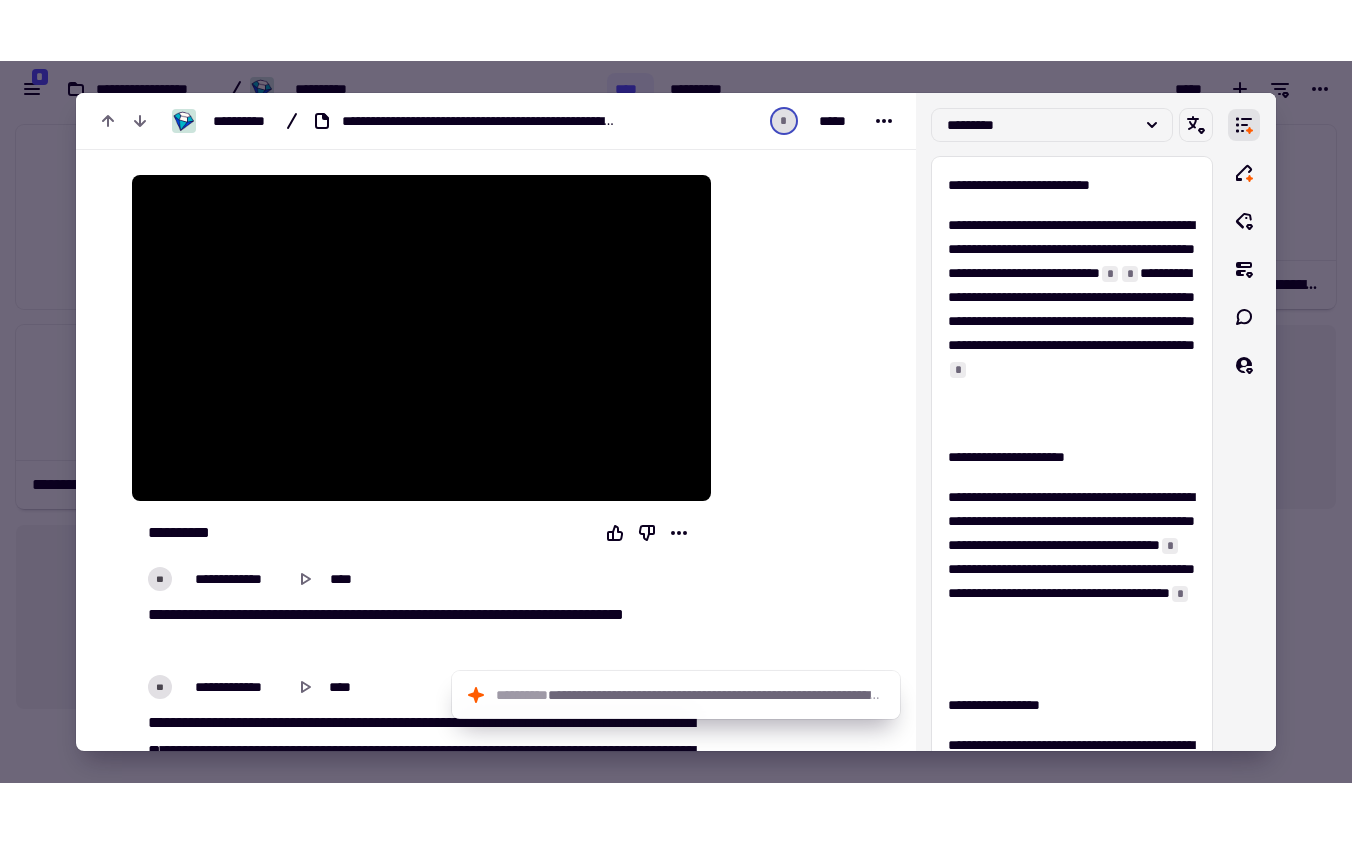 scroll, scrollTop: 242, scrollLeft: 0, axis: vertical 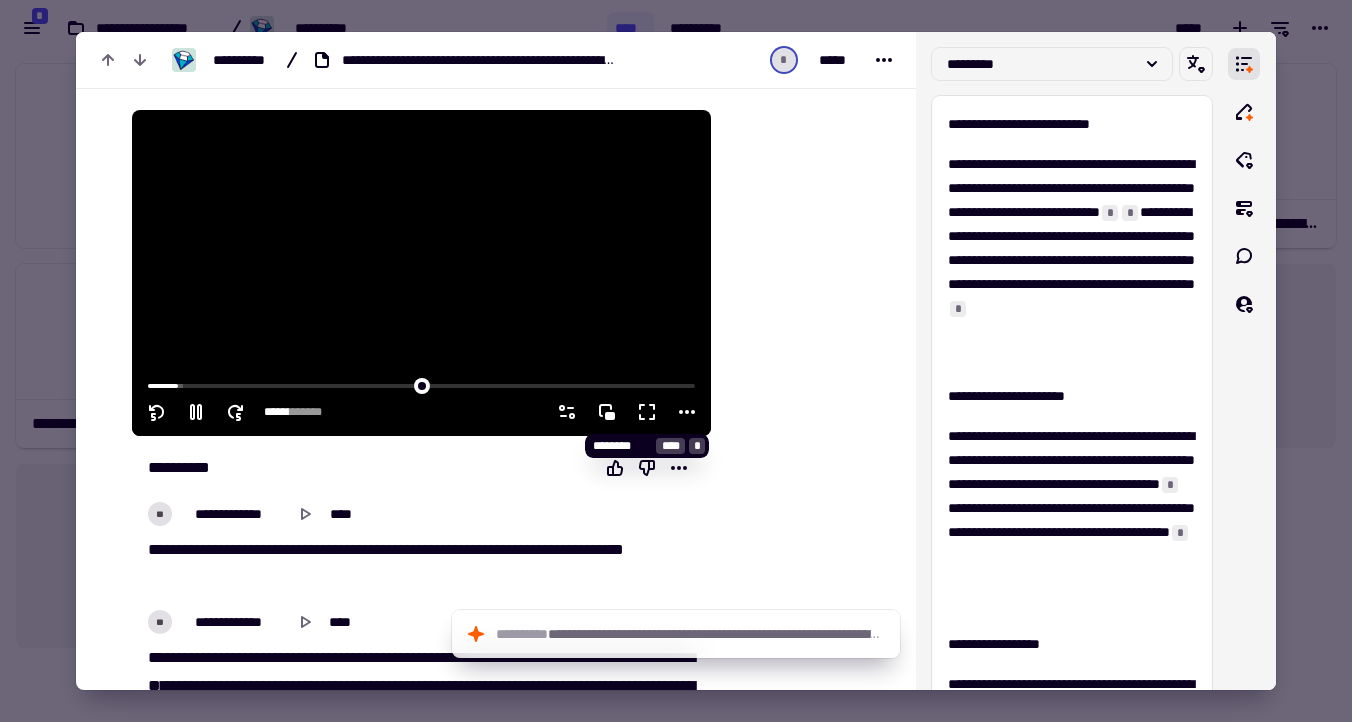 click 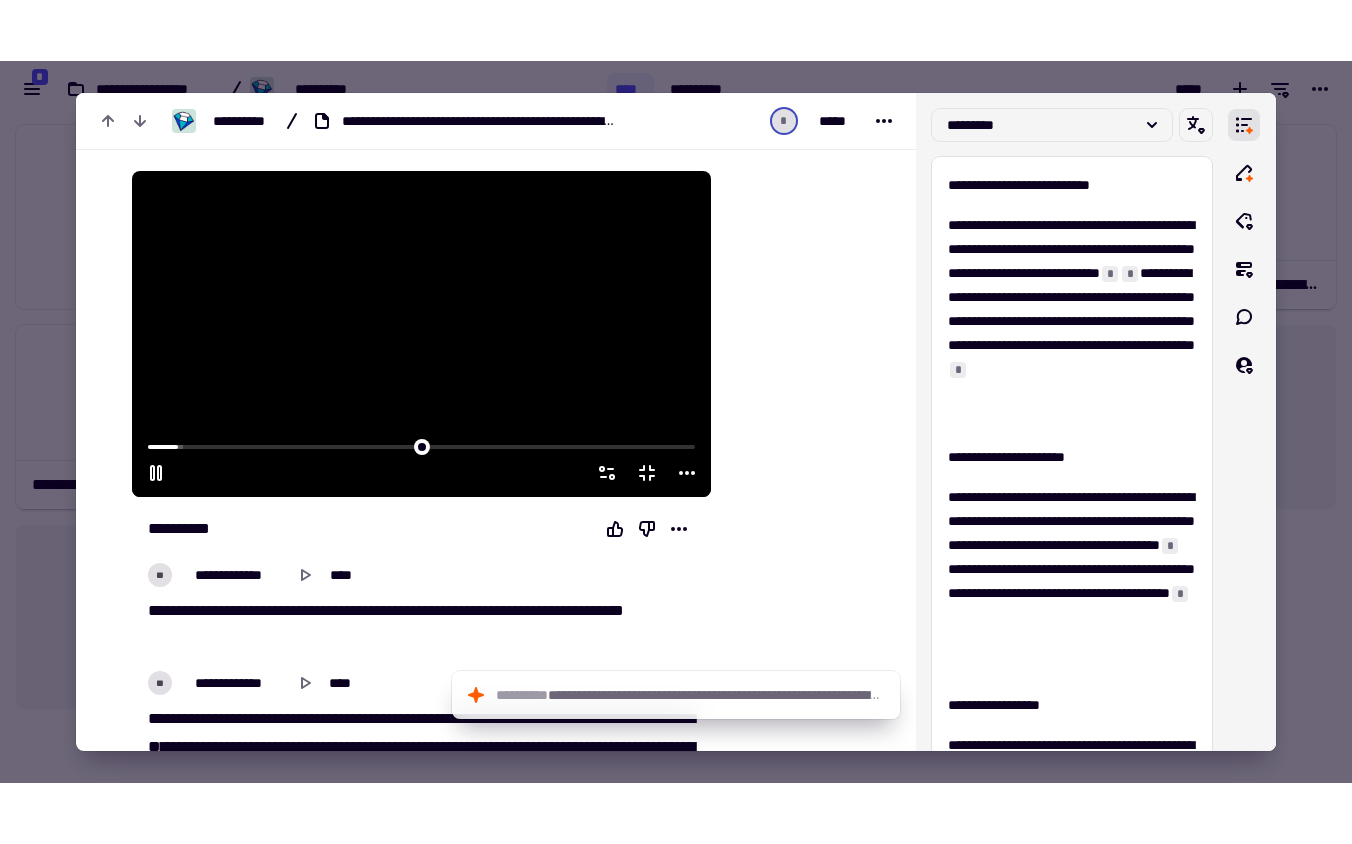 scroll, scrollTop: 1, scrollLeft: 1, axis: both 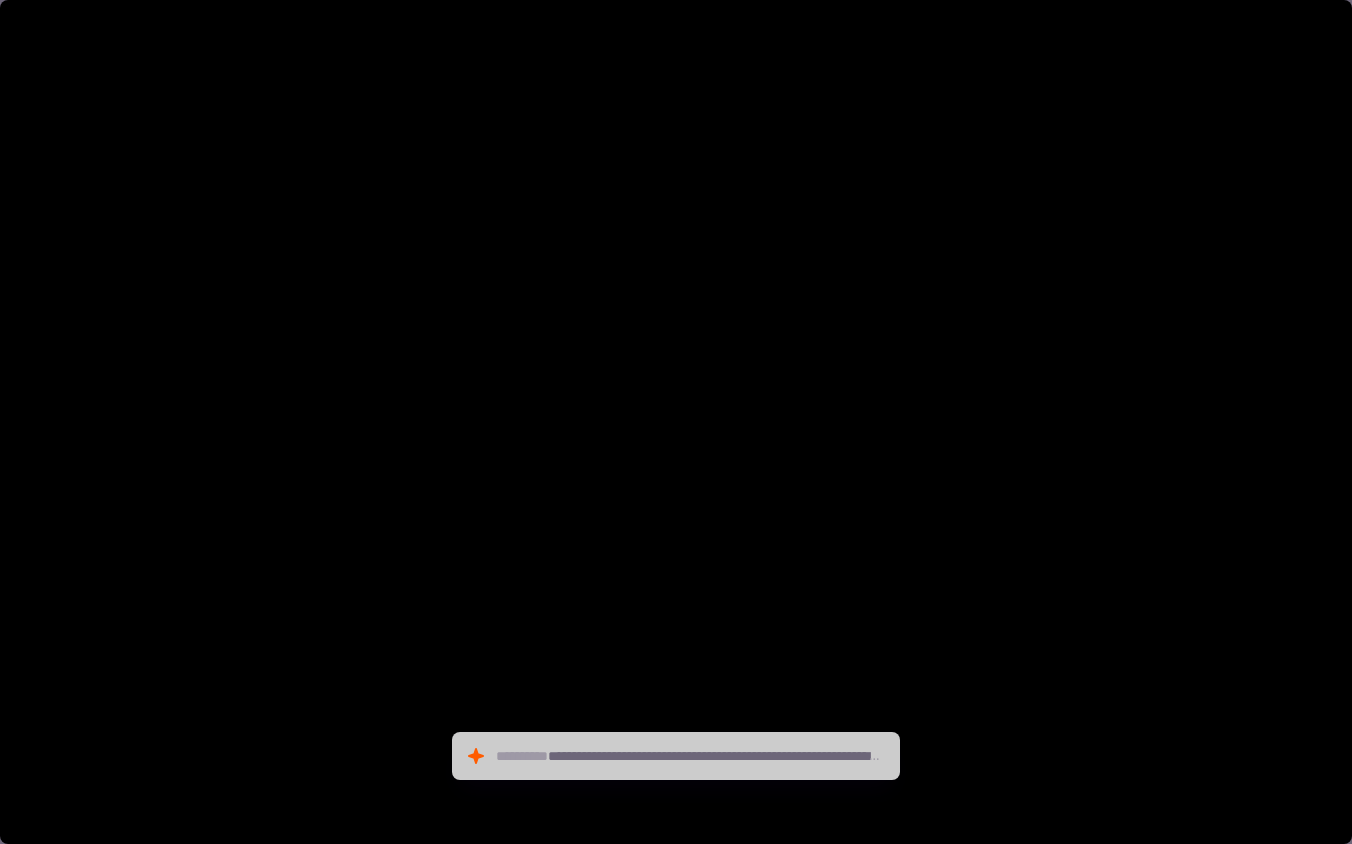 type on "******" 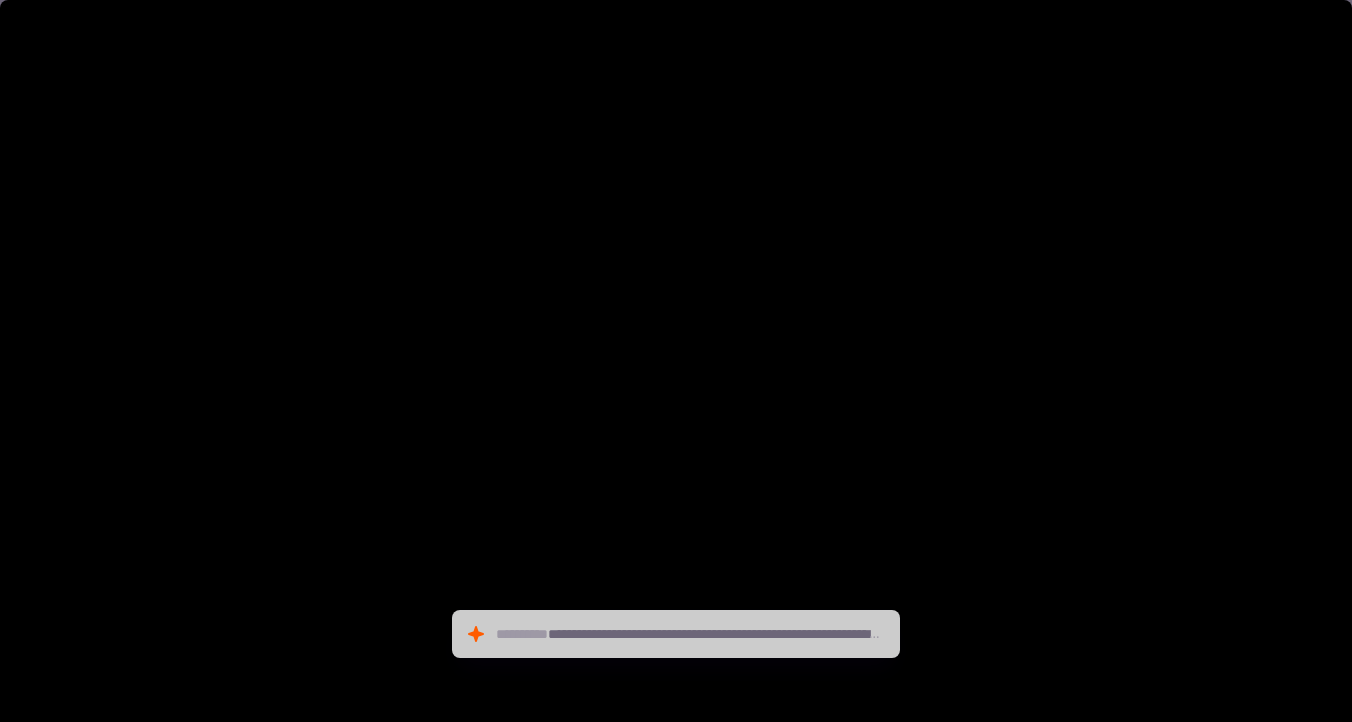scroll, scrollTop: 666, scrollLeft: 1352, axis: both 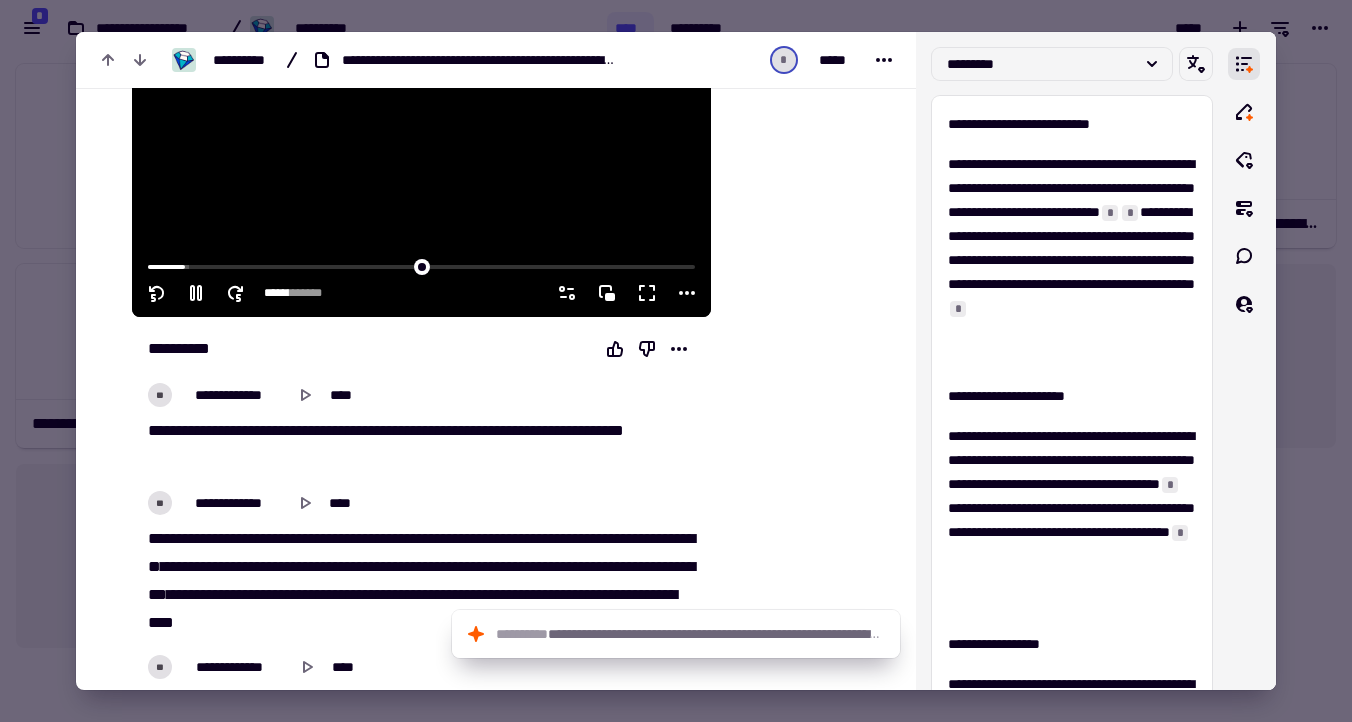 type on "******" 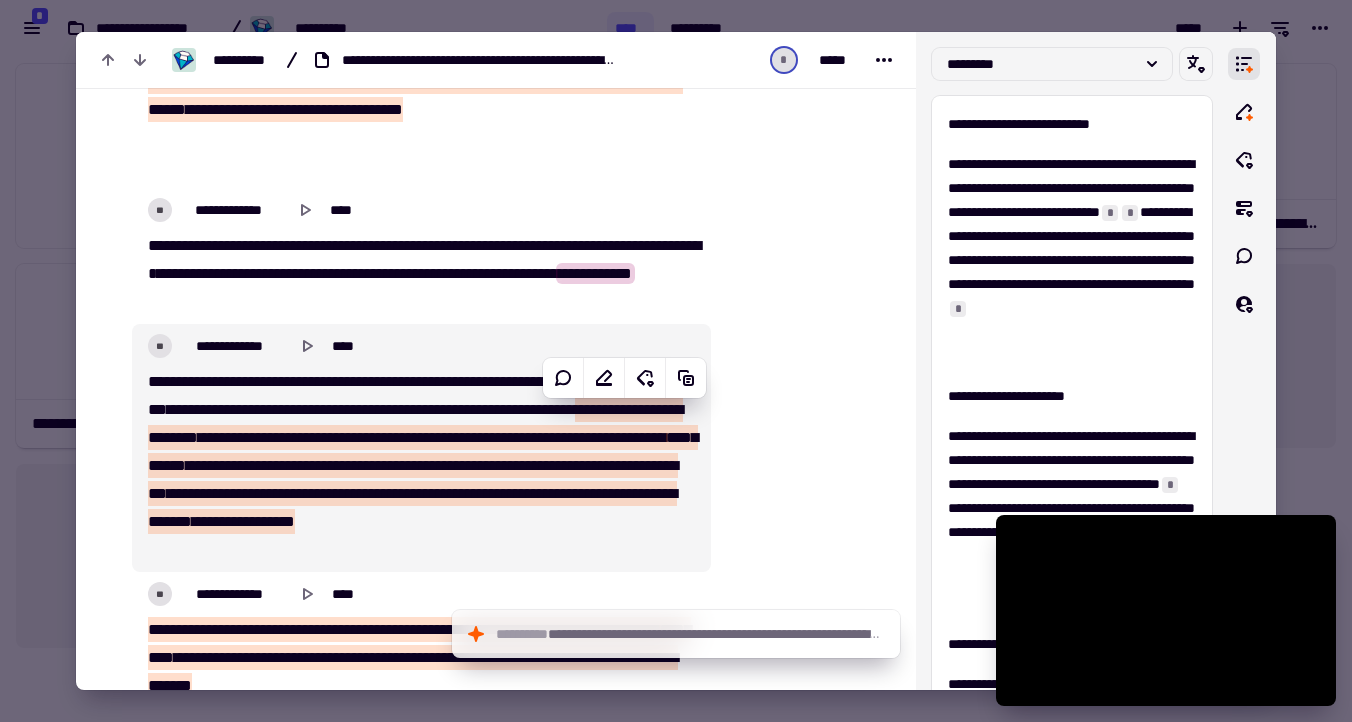 scroll, scrollTop: 1936, scrollLeft: 0, axis: vertical 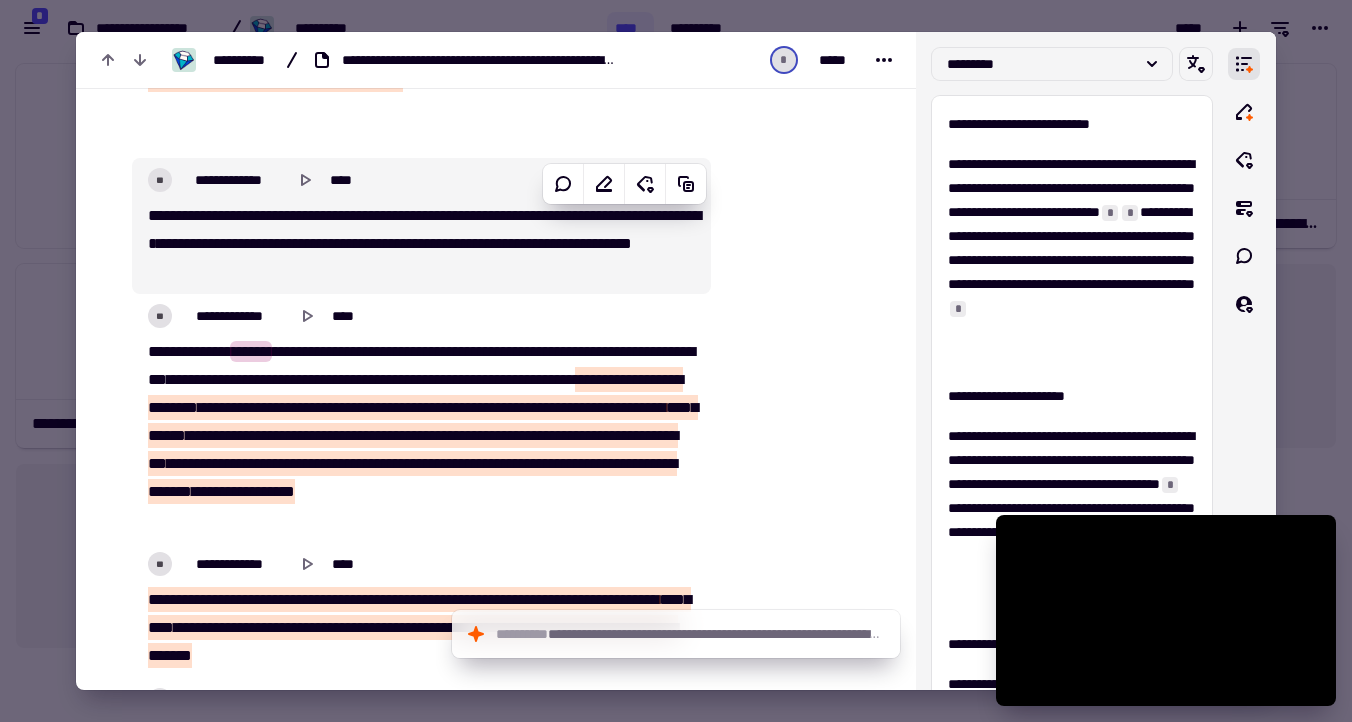 click on "***" at bounding box center [322, 243] 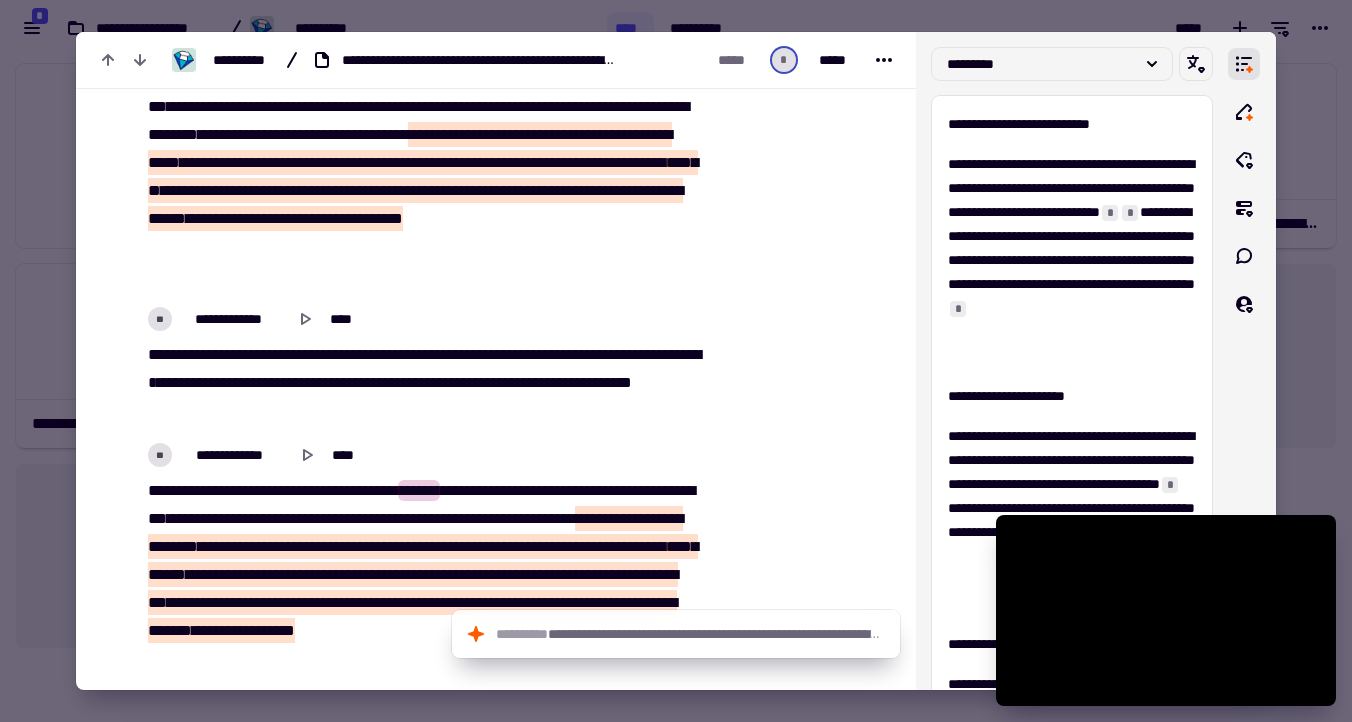 scroll, scrollTop: 1798, scrollLeft: 0, axis: vertical 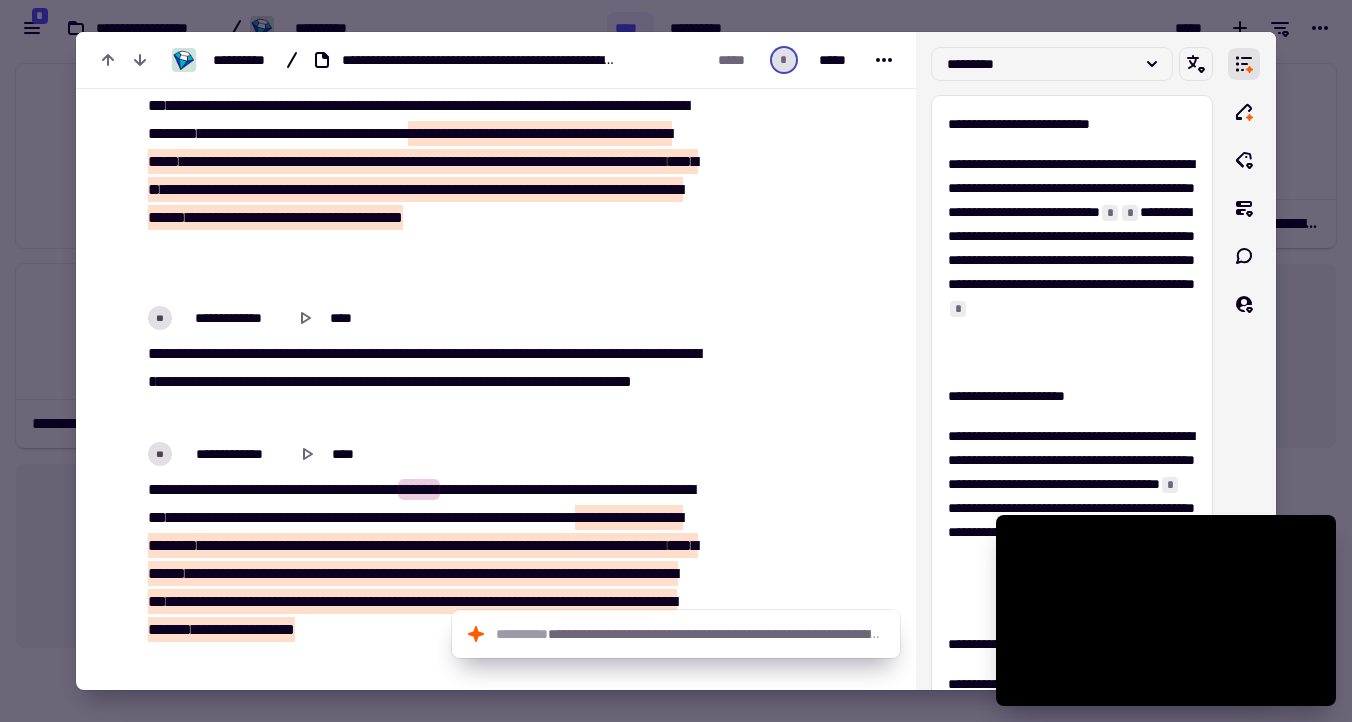 click on "********" at bounding box center [361, 381] 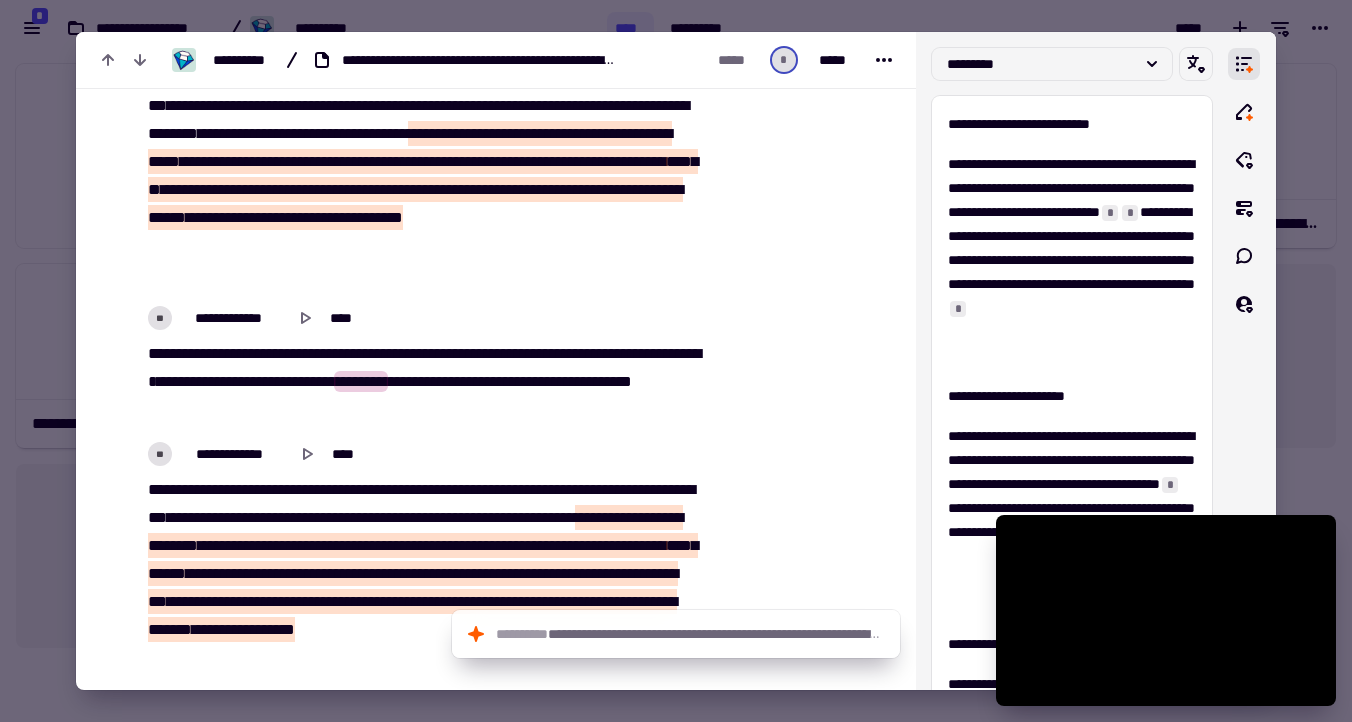 click on "********" at bounding box center (361, 381) 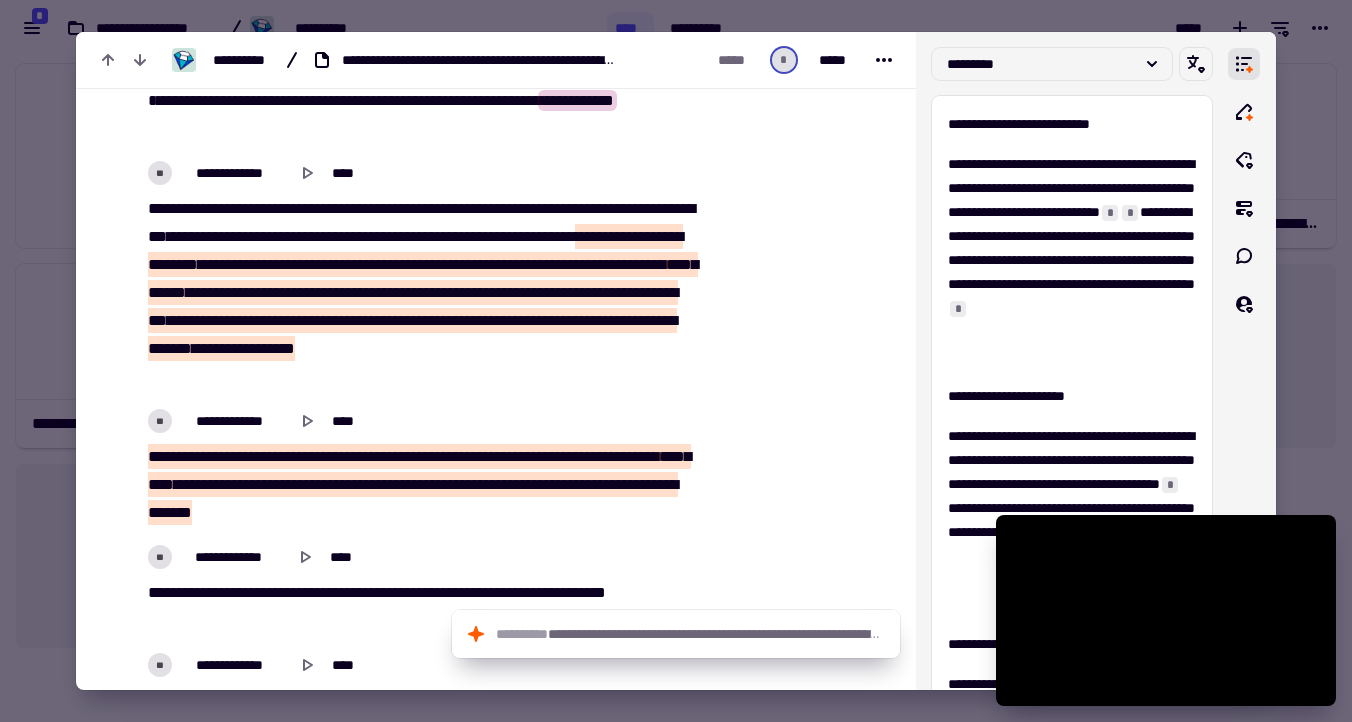 scroll, scrollTop: 2081, scrollLeft: 0, axis: vertical 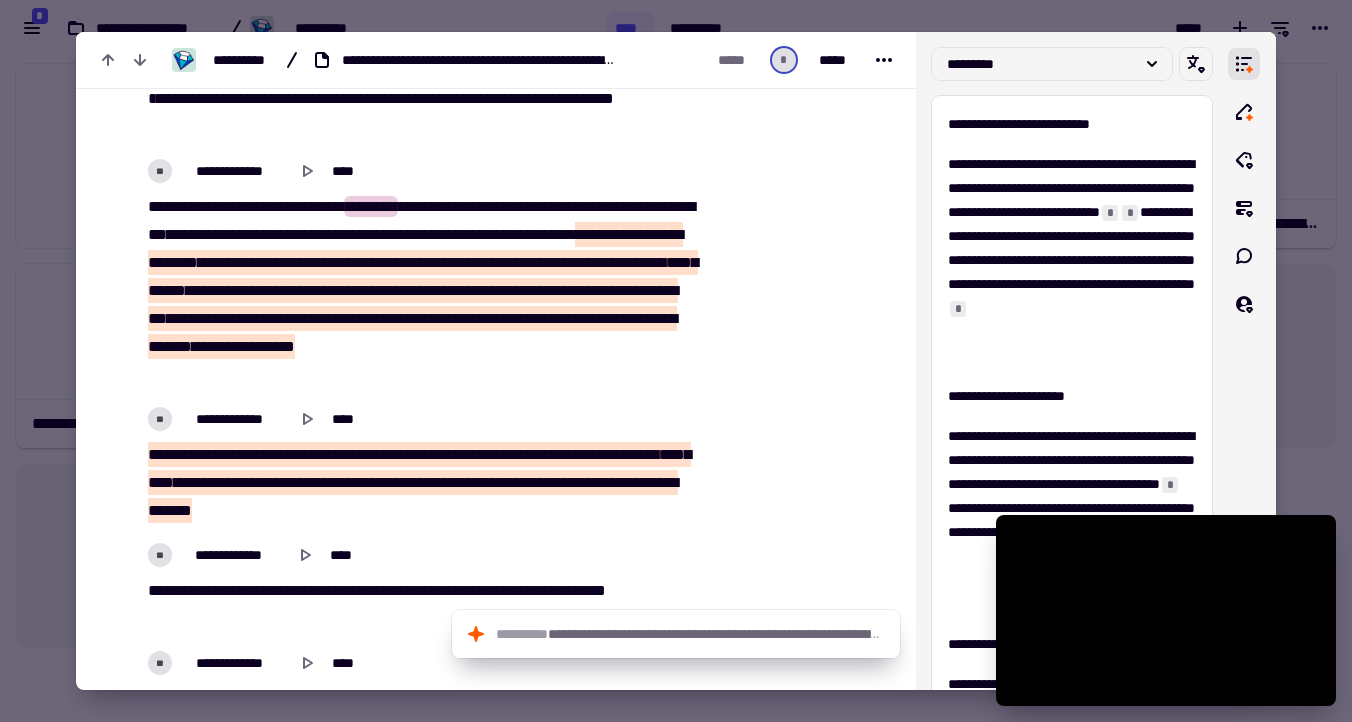 click on "******" at bounding box center [251, 206] 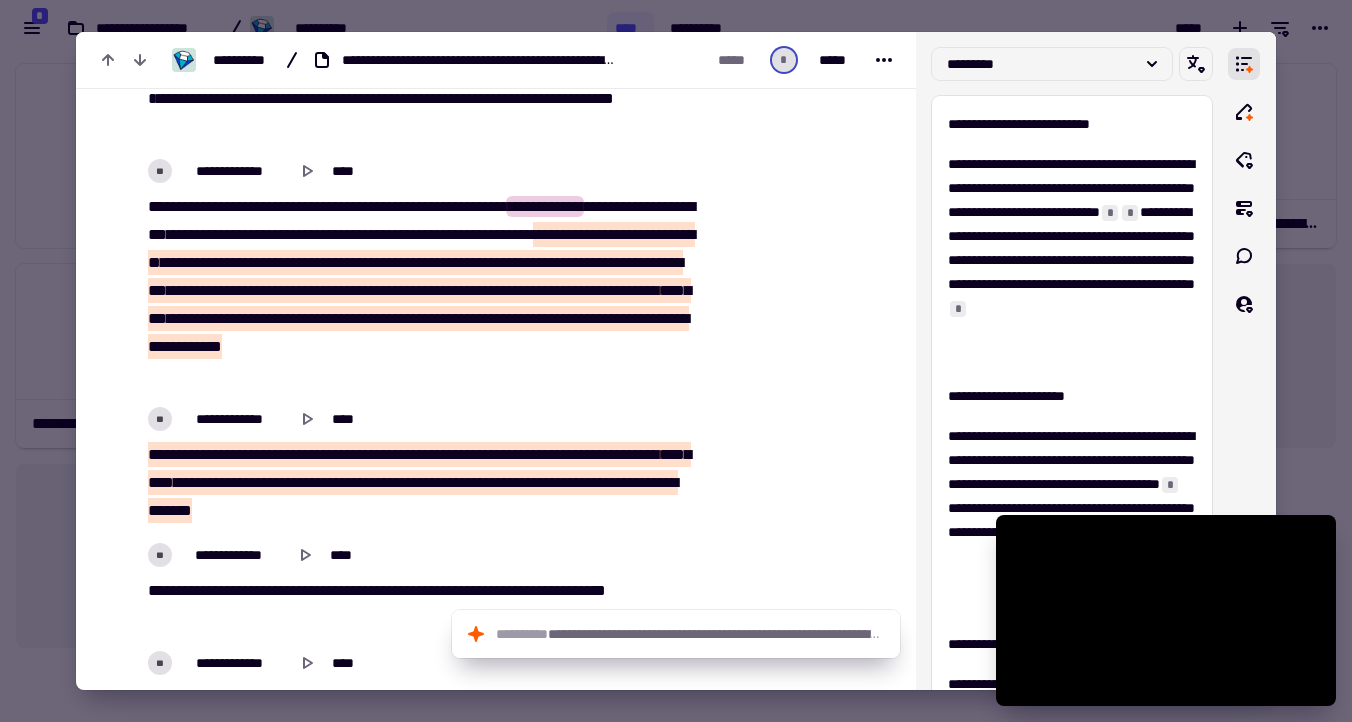 click on "**********" at bounding box center (421, 291) 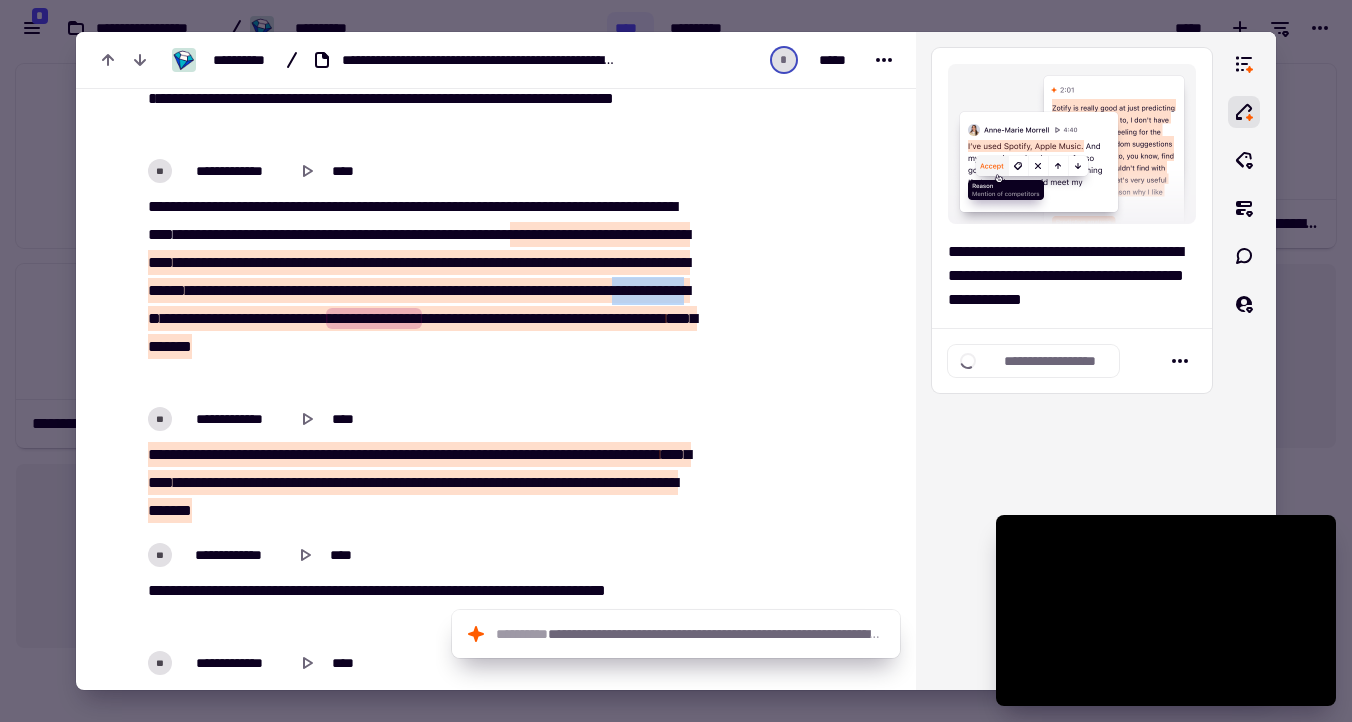 drag, startPoint x: 653, startPoint y: 320, endPoint x: 560, endPoint y: 320, distance: 93 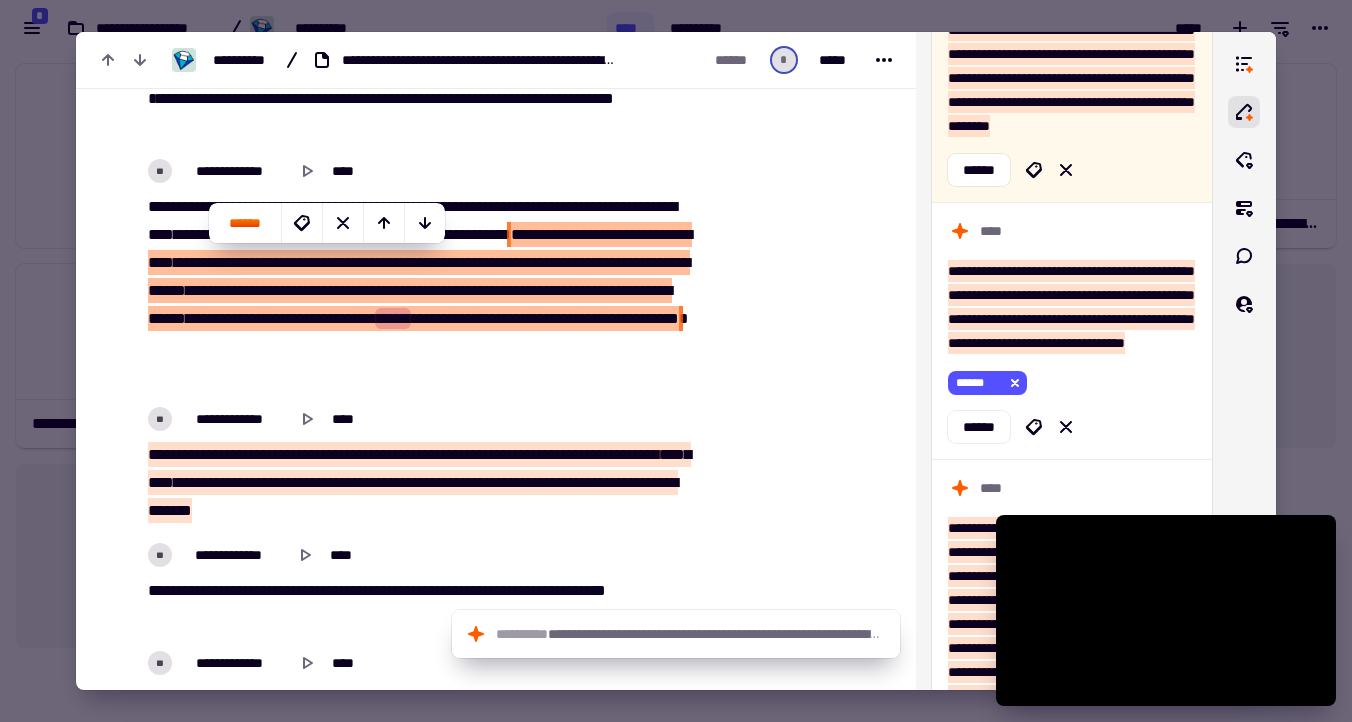 scroll, scrollTop: 962, scrollLeft: 0, axis: vertical 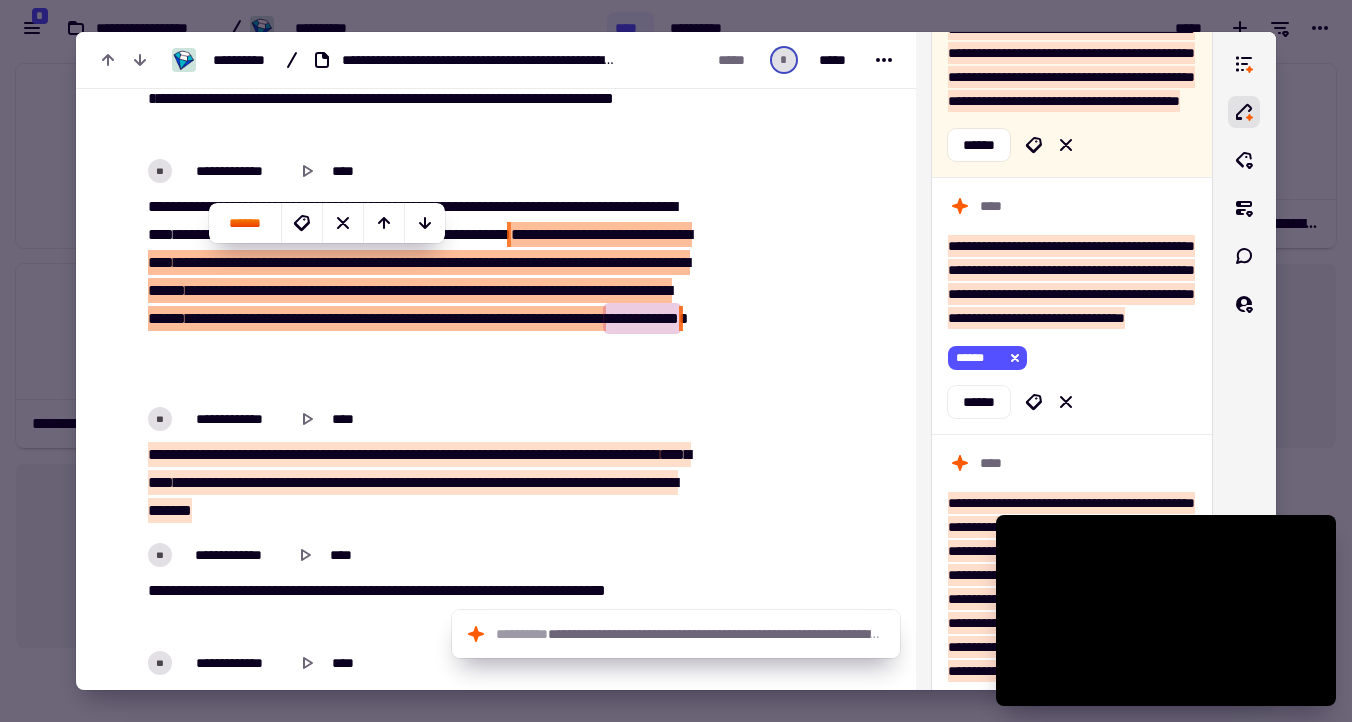 click at bounding box center (375, 318) 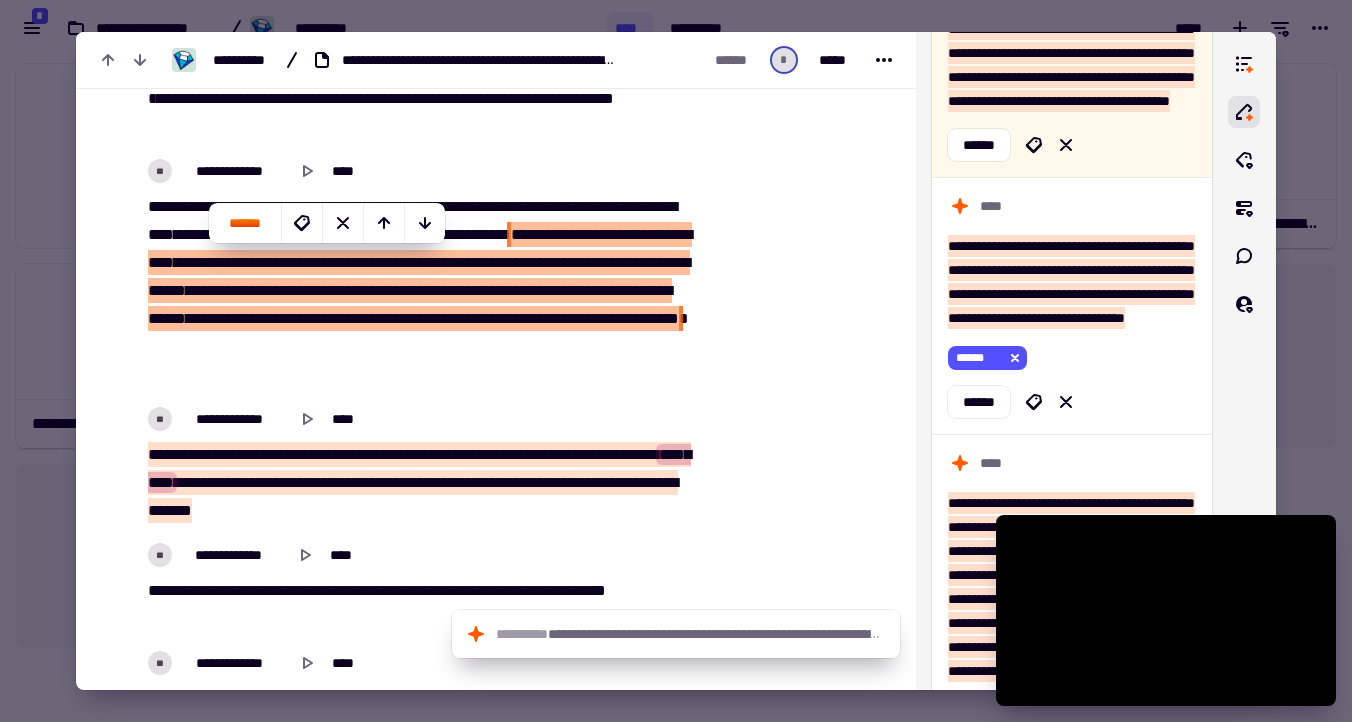 click at bounding box center [375, 318] 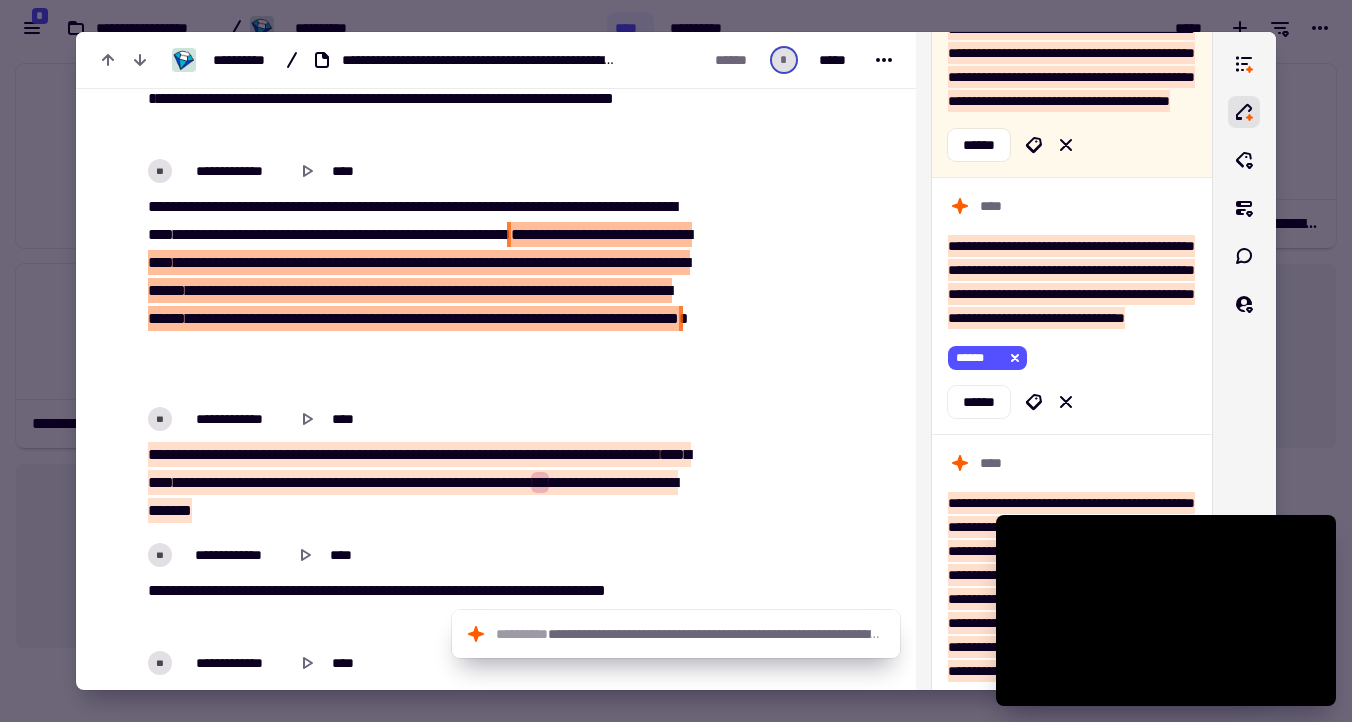 click on "*****" at bounding box center [393, 318] 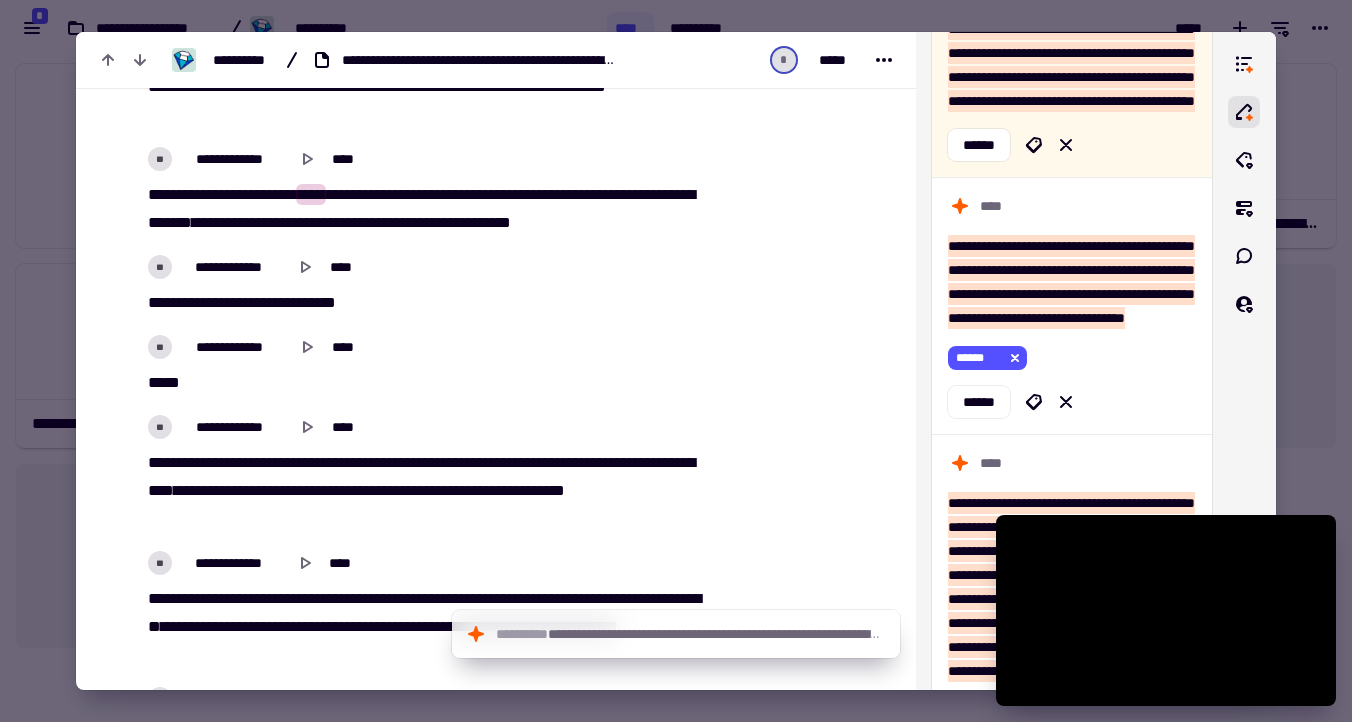 scroll, scrollTop: 2587, scrollLeft: 0, axis: vertical 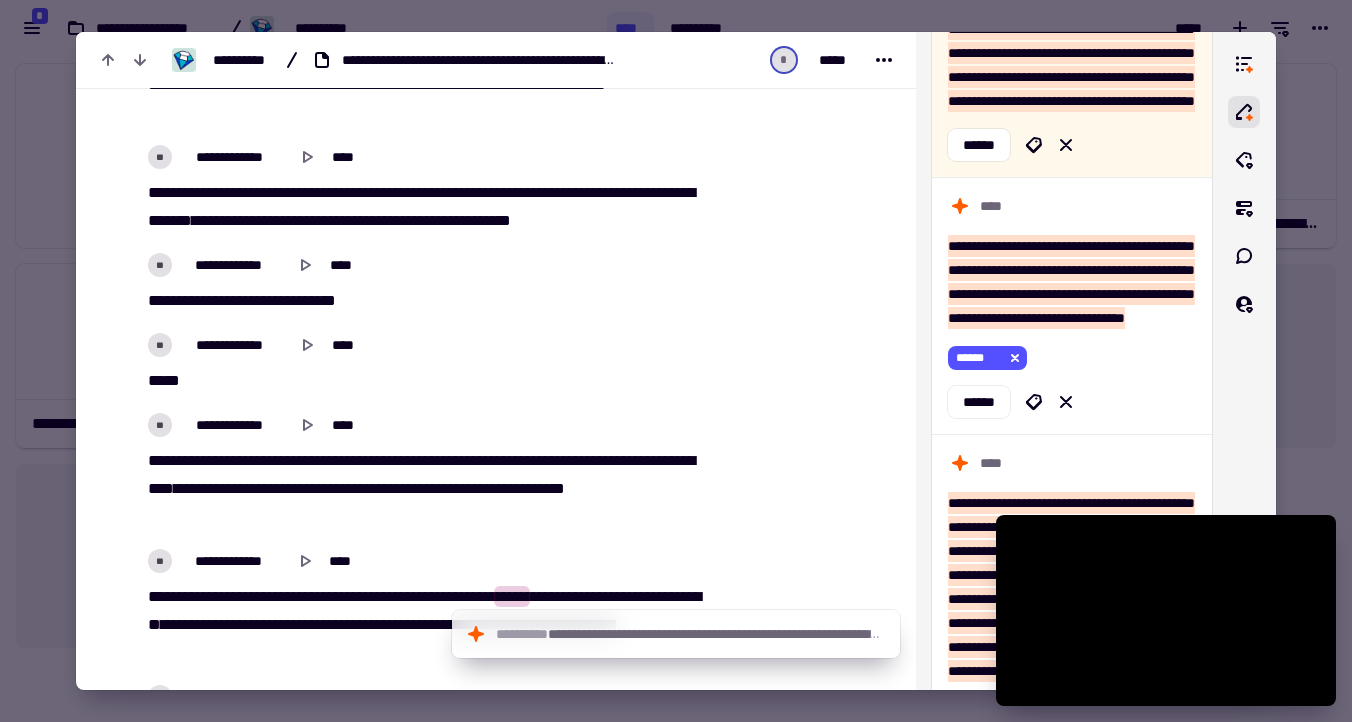 type on "******" 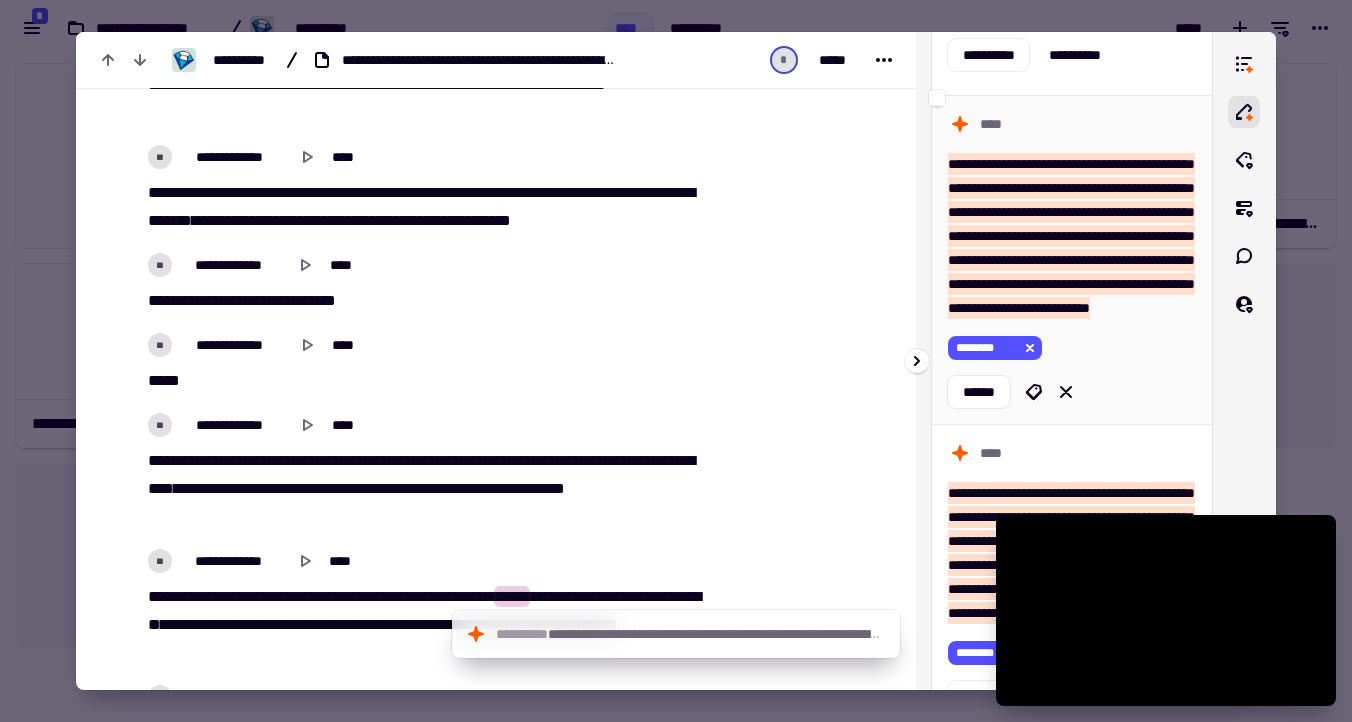 scroll, scrollTop: 148, scrollLeft: 0, axis: vertical 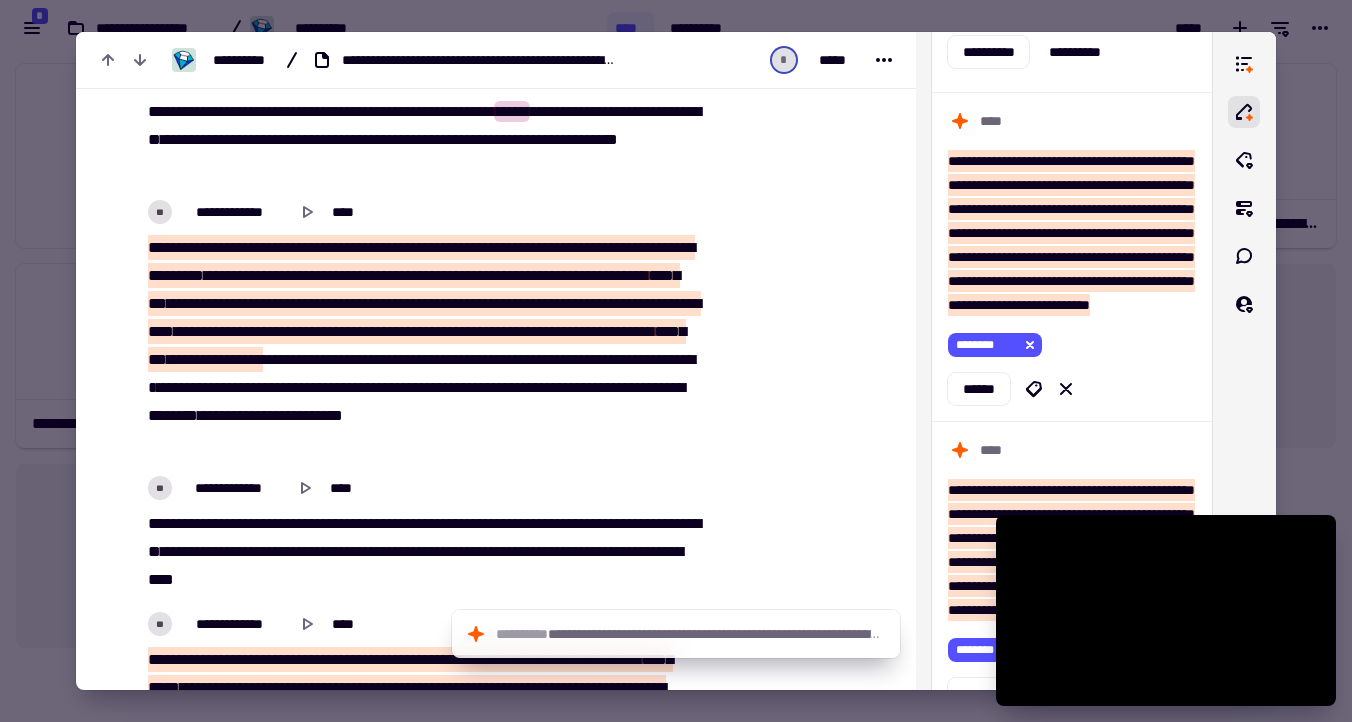 click at bounding box center [799, 7935] 